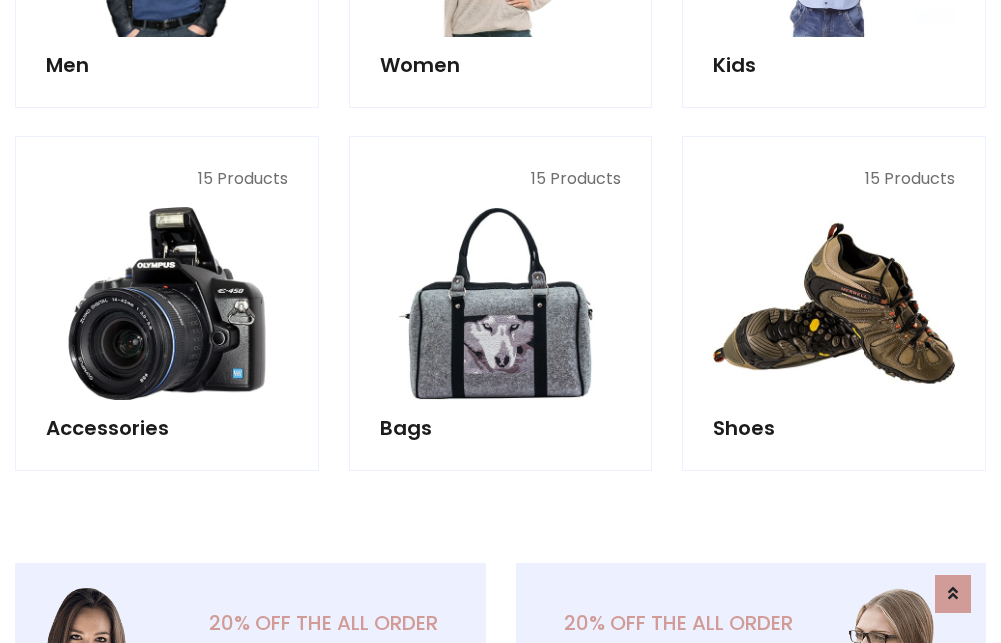 scroll, scrollTop: 853, scrollLeft: 0, axis: vertical 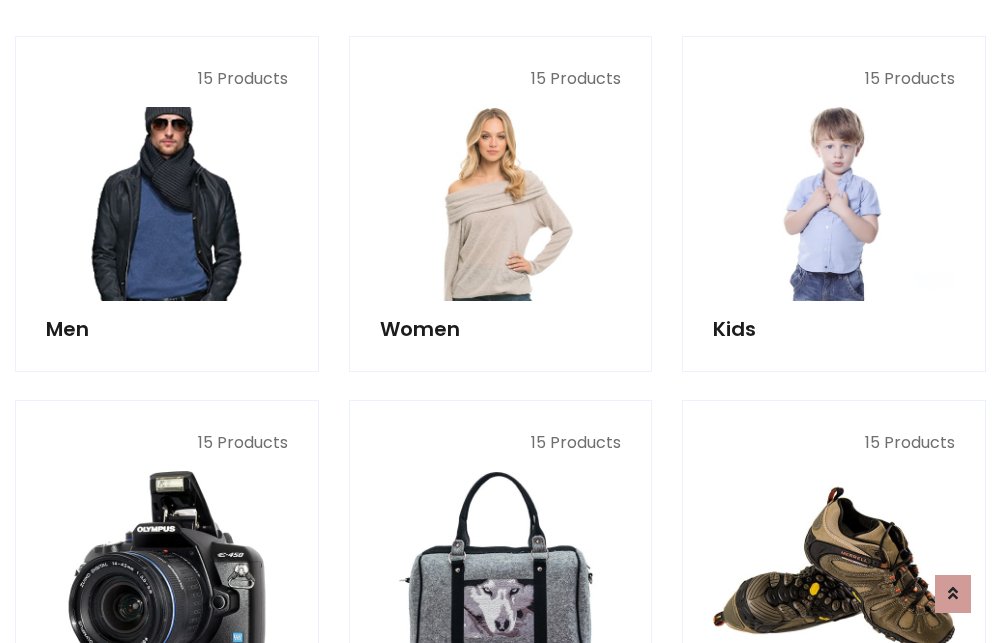 click at bounding box center [167, 204] 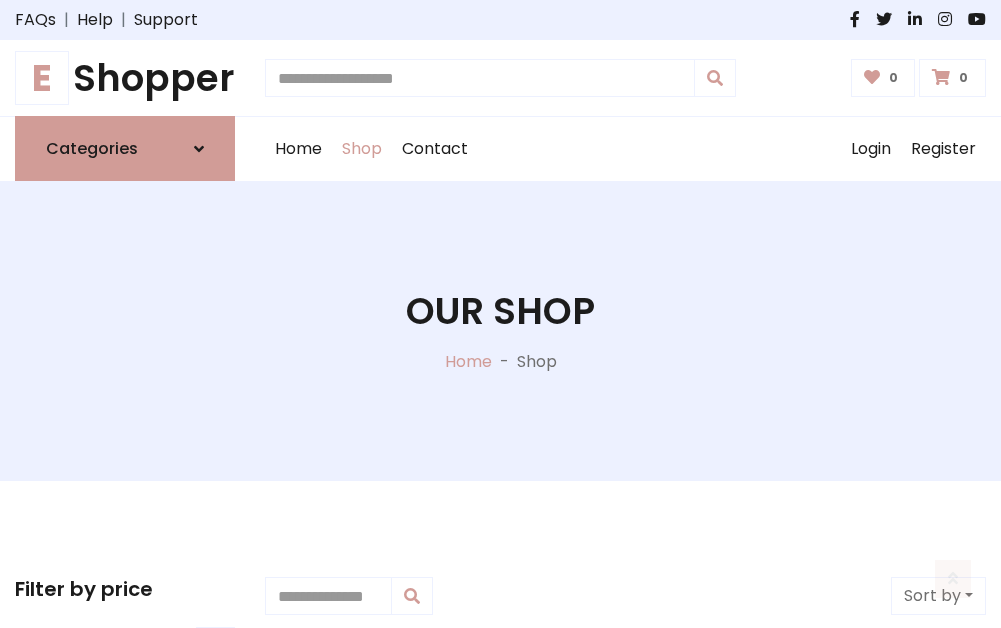 scroll, scrollTop: 807, scrollLeft: 0, axis: vertical 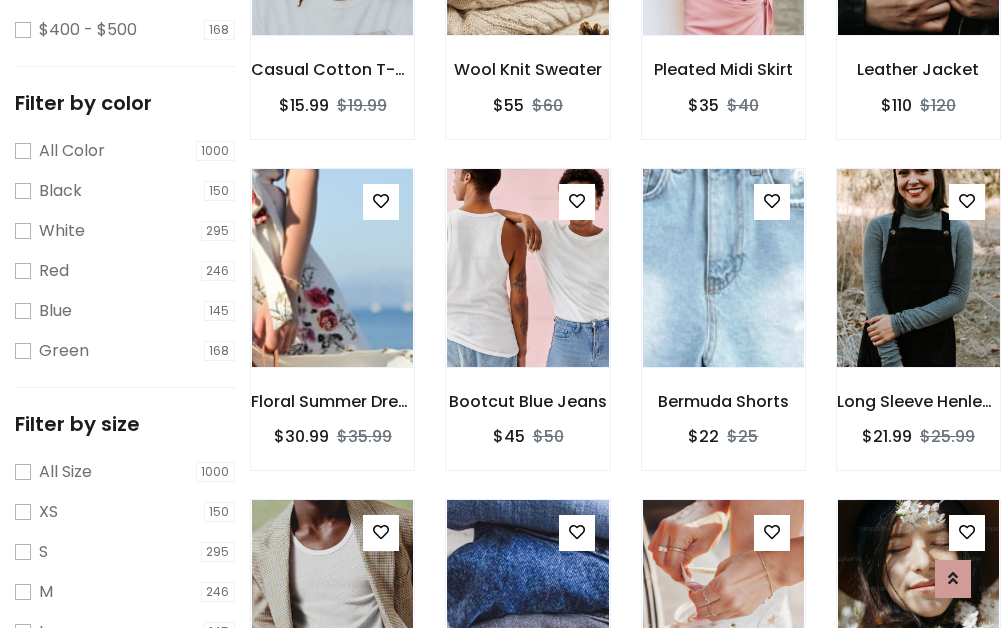click at bounding box center (918, 268) 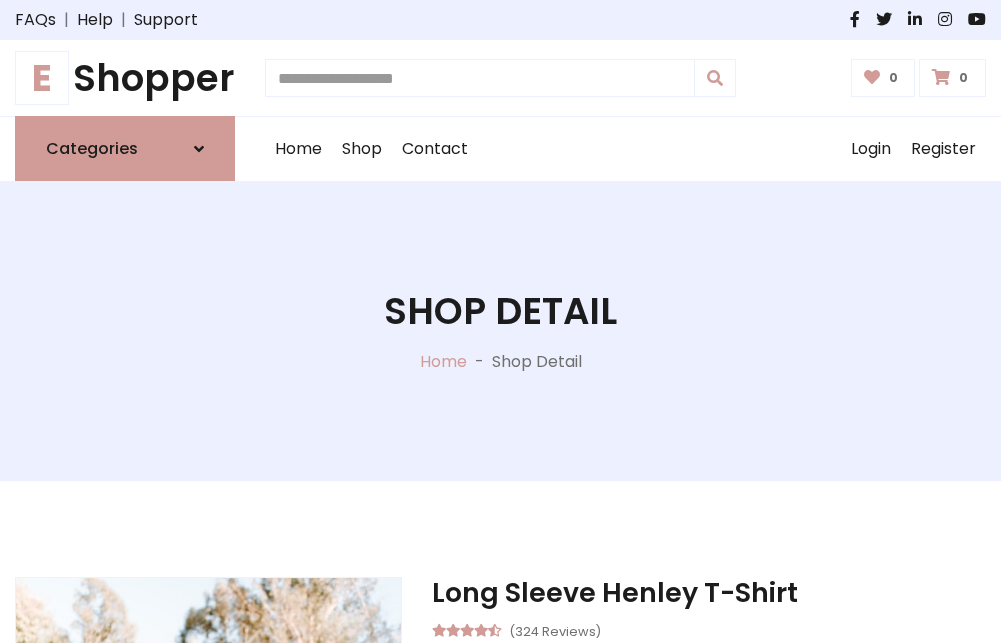 scroll, scrollTop: 0, scrollLeft: 0, axis: both 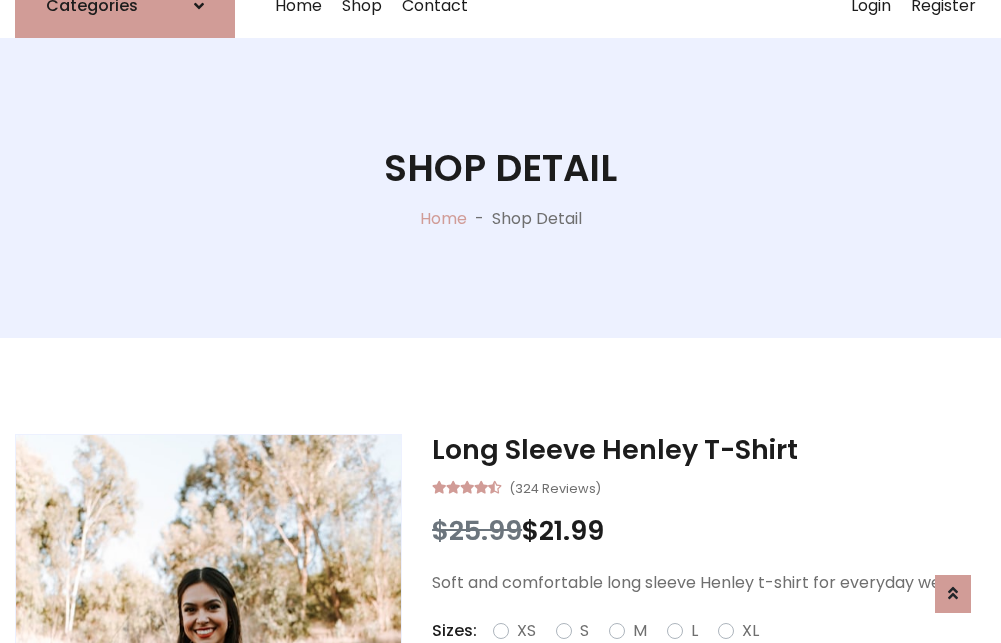 click on "Red" at bounding box center (722, 655) 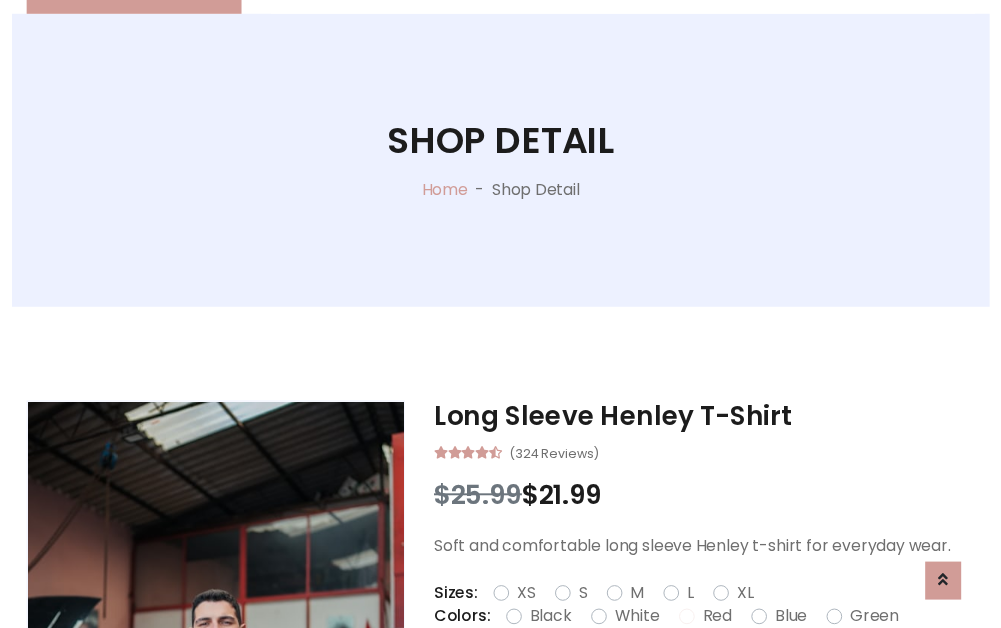 scroll, scrollTop: 237, scrollLeft: 0, axis: vertical 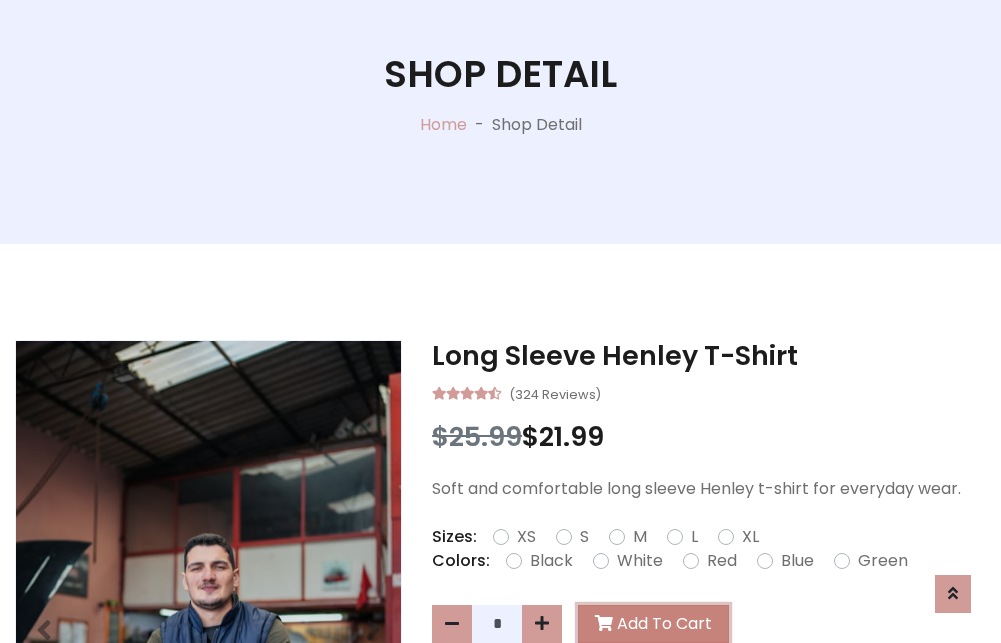 click on "Add To Cart" at bounding box center (653, 624) 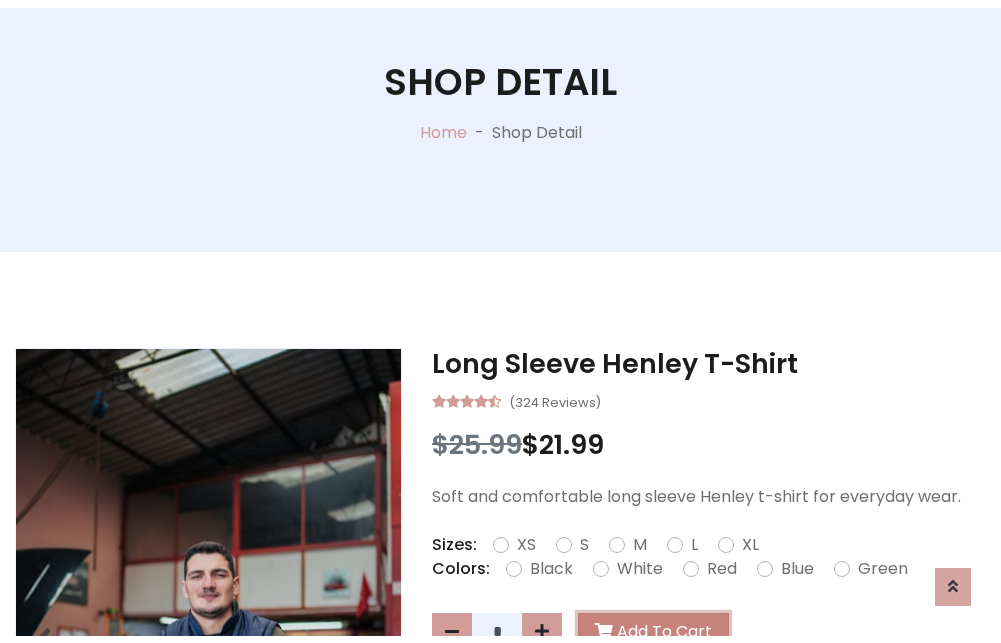 scroll, scrollTop: 0, scrollLeft: 0, axis: both 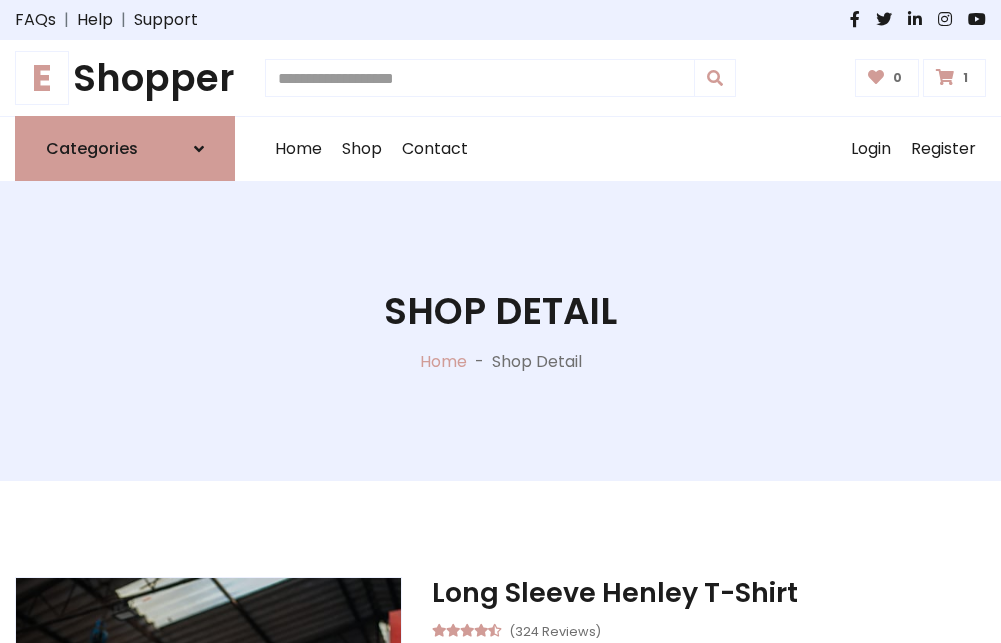 click at bounding box center [945, 77] 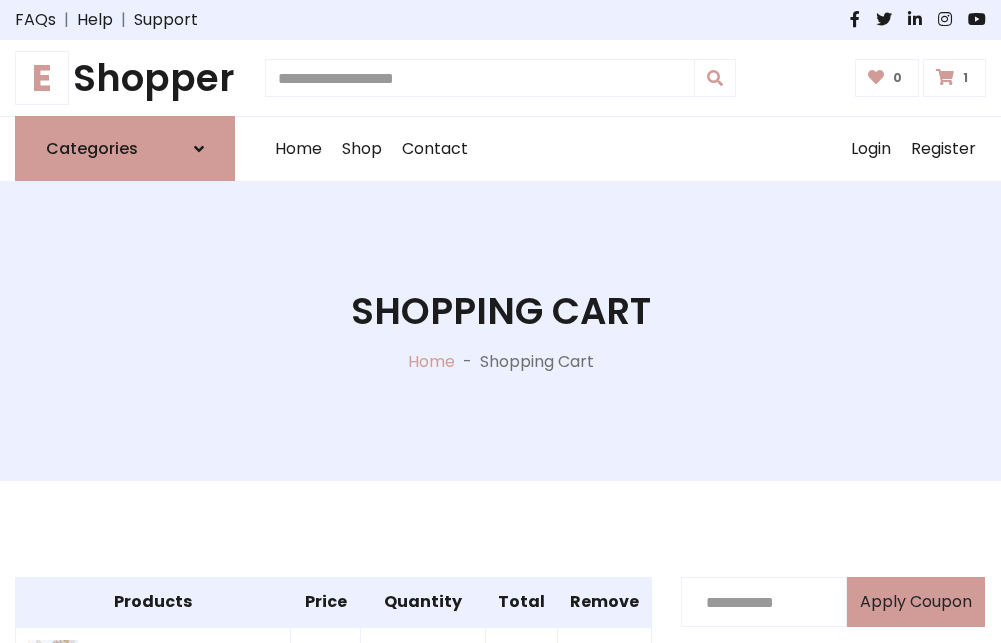 scroll, scrollTop: 474, scrollLeft: 0, axis: vertical 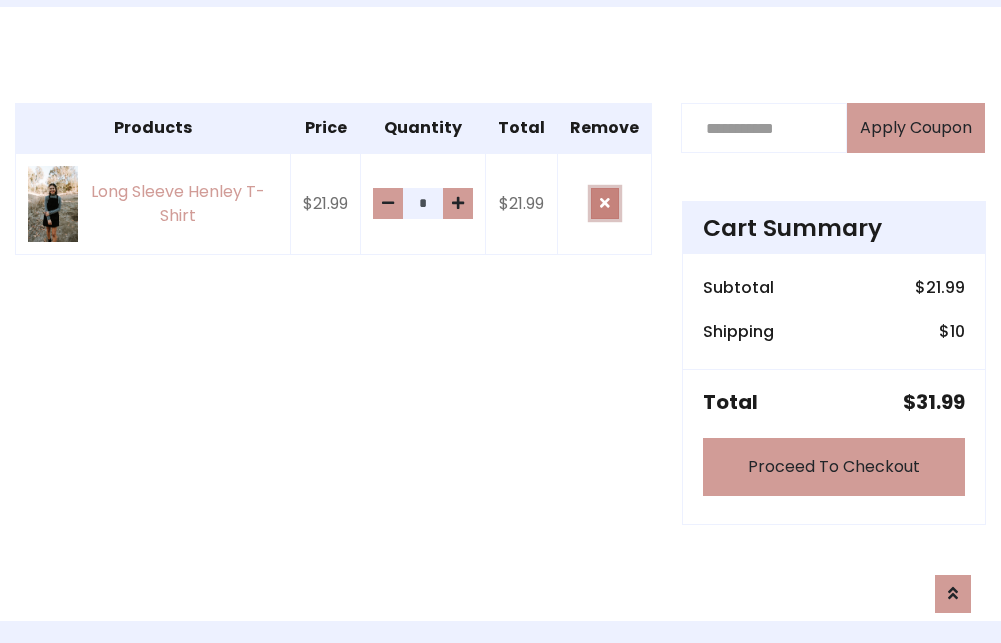 click at bounding box center [605, 203] 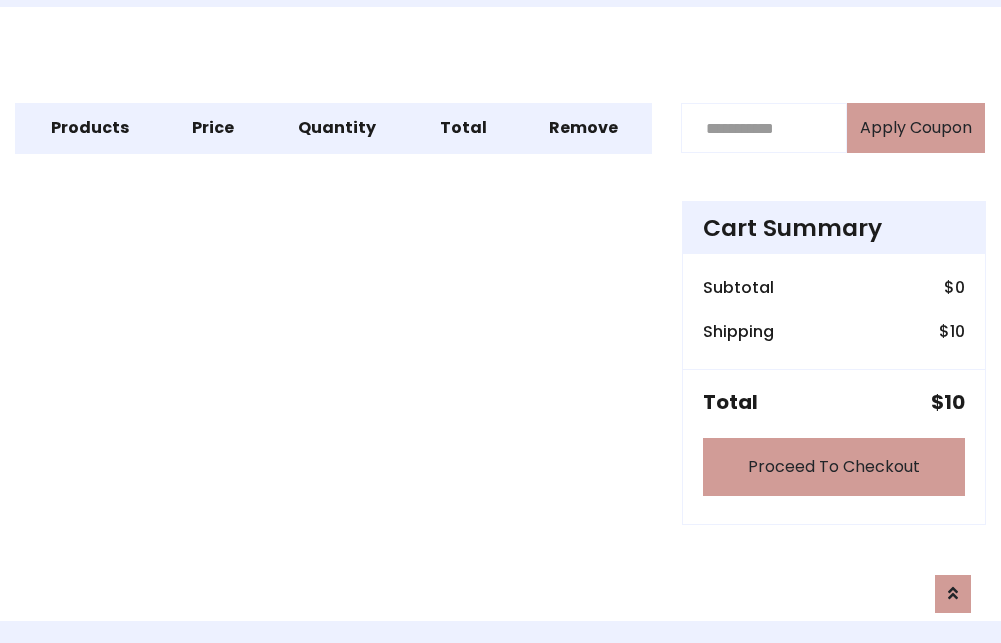 scroll, scrollTop: 247, scrollLeft: 0, axis: vertical 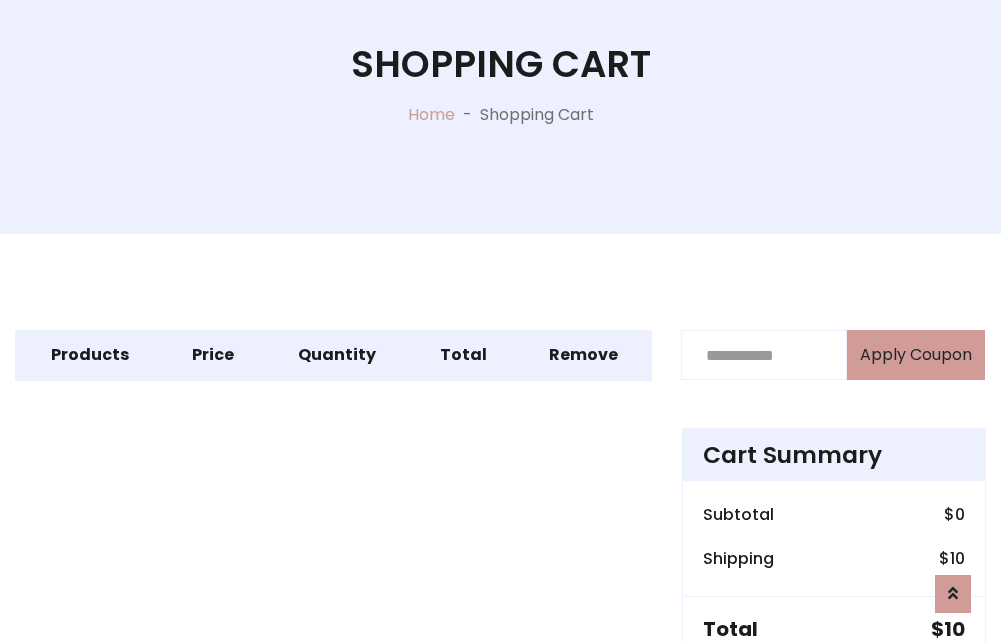 click on "Proceed To Checkout" at bounding box center (834, 694) 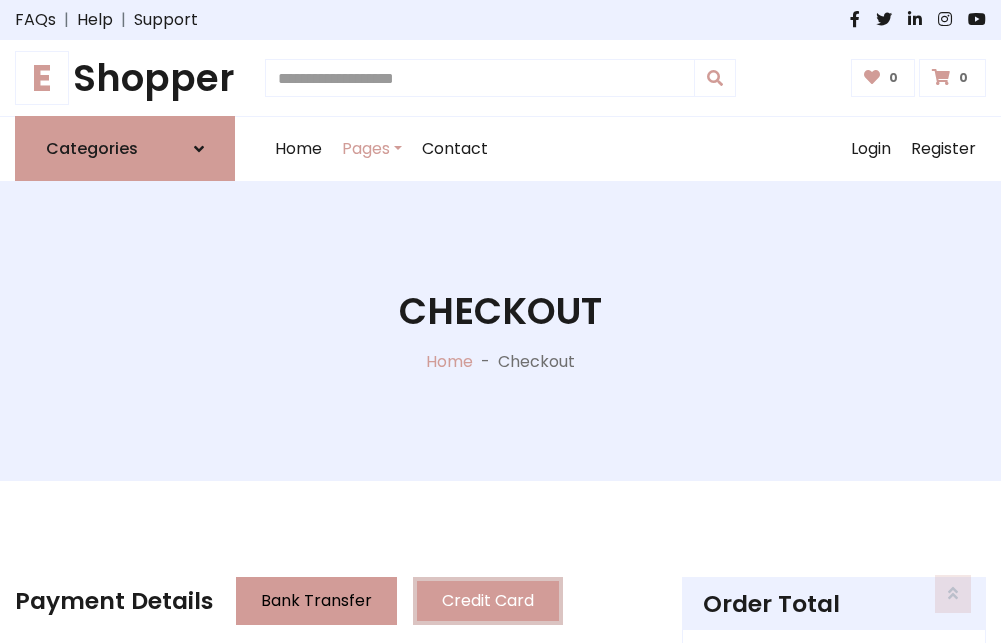 scroll, scrollTop: 137, scrollLeft: 0, axis: vertical 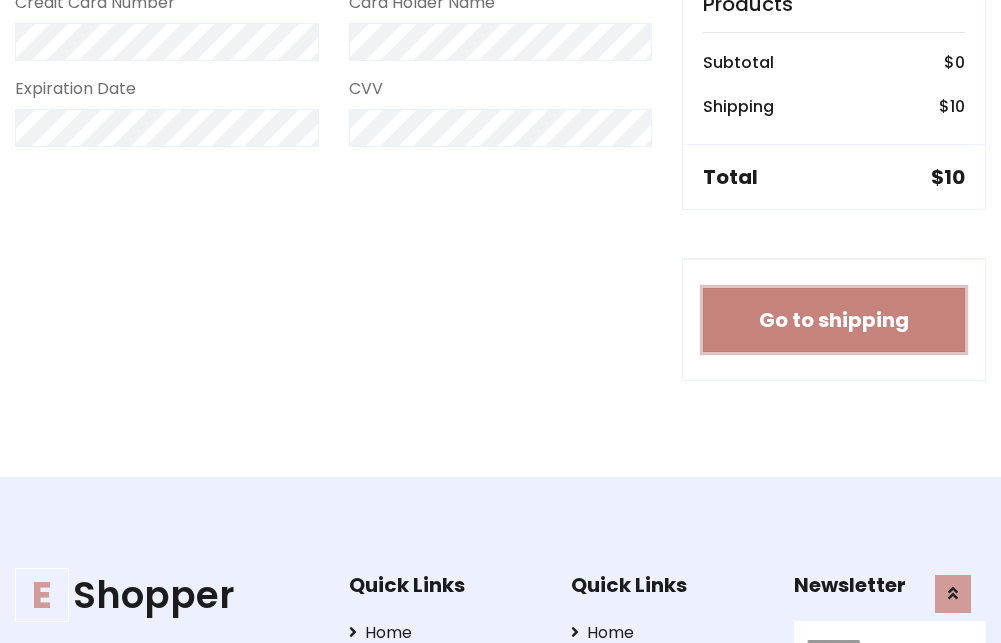 click on "Go to shipping" at bounding box center (834, 320) 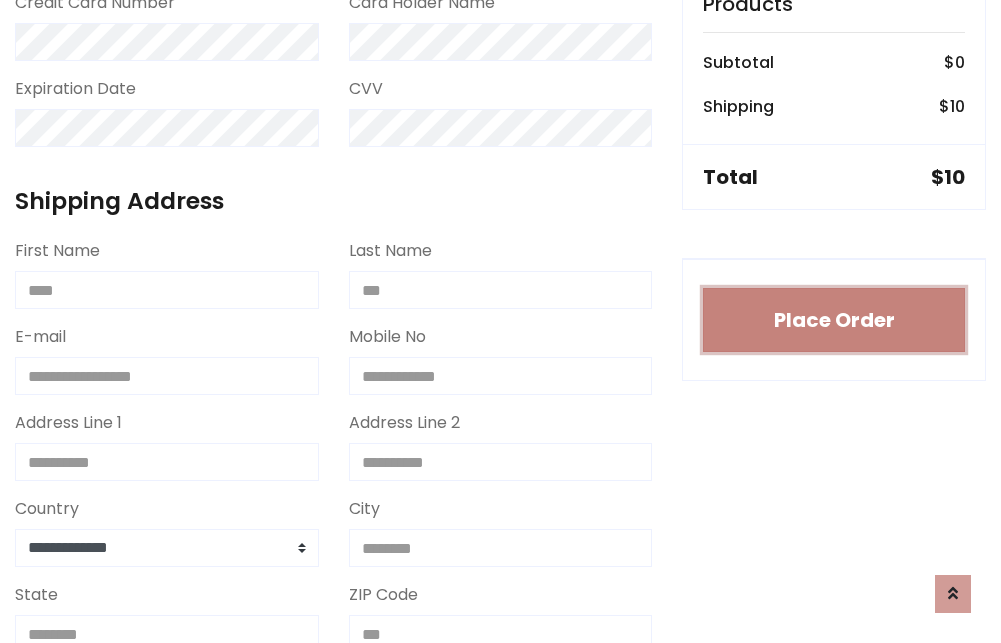 type 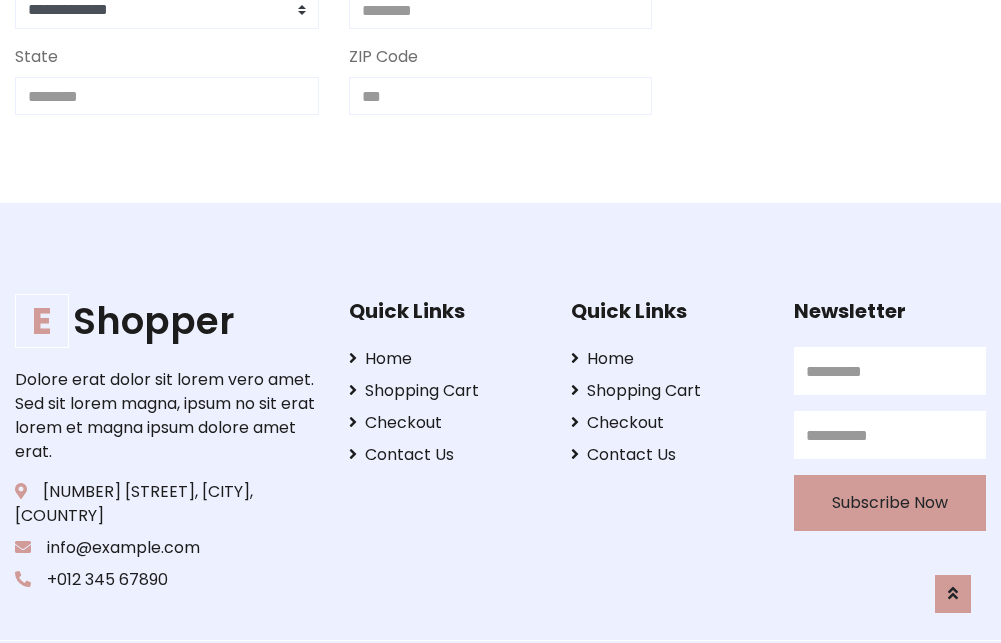 scroll, scrollTop: 713, scrollLeft: 0, axis: vertical 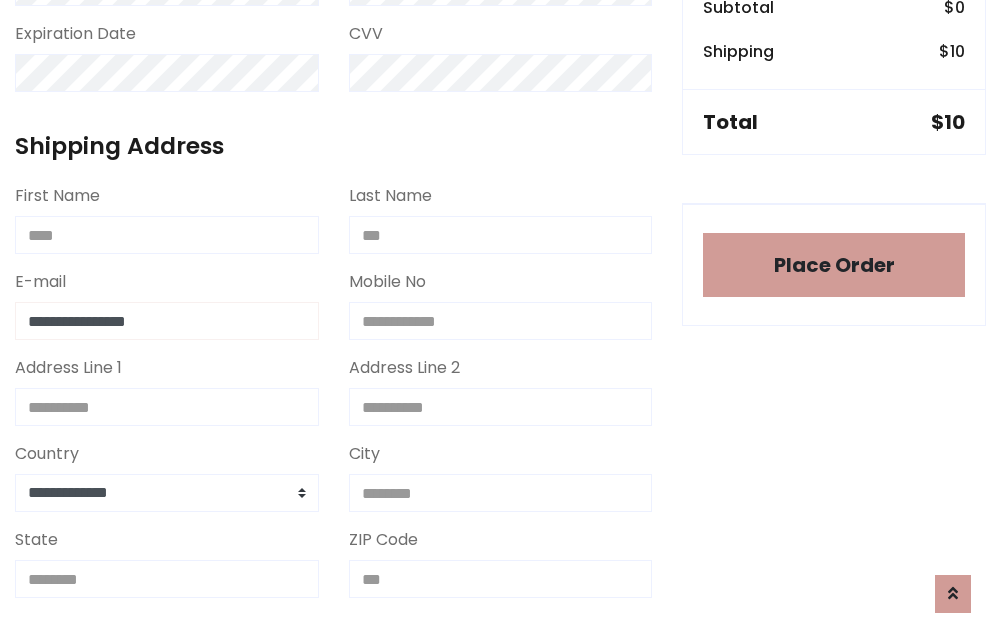 type on "**********" 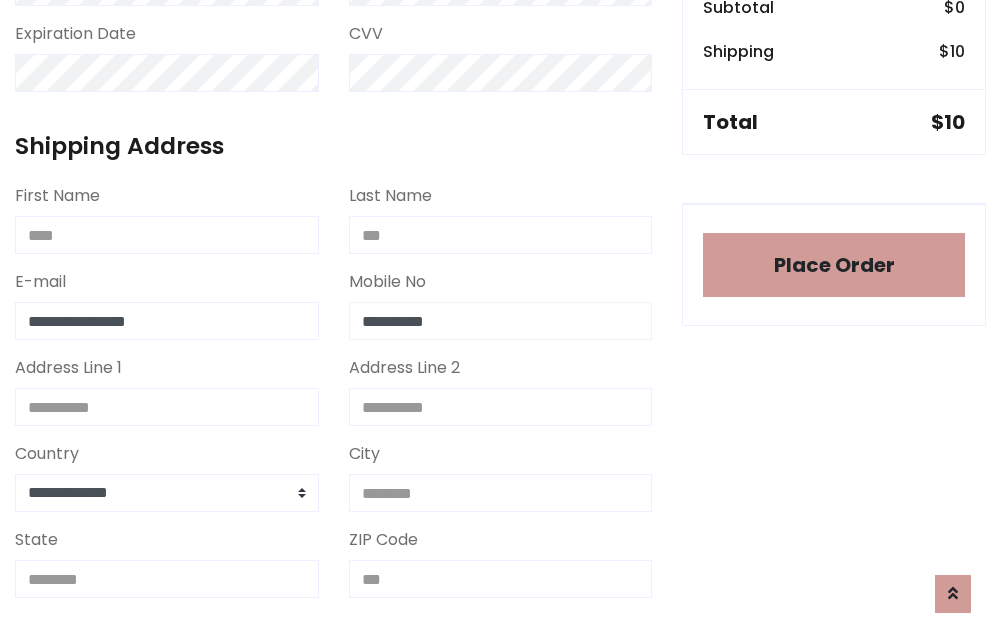 type on "**********" 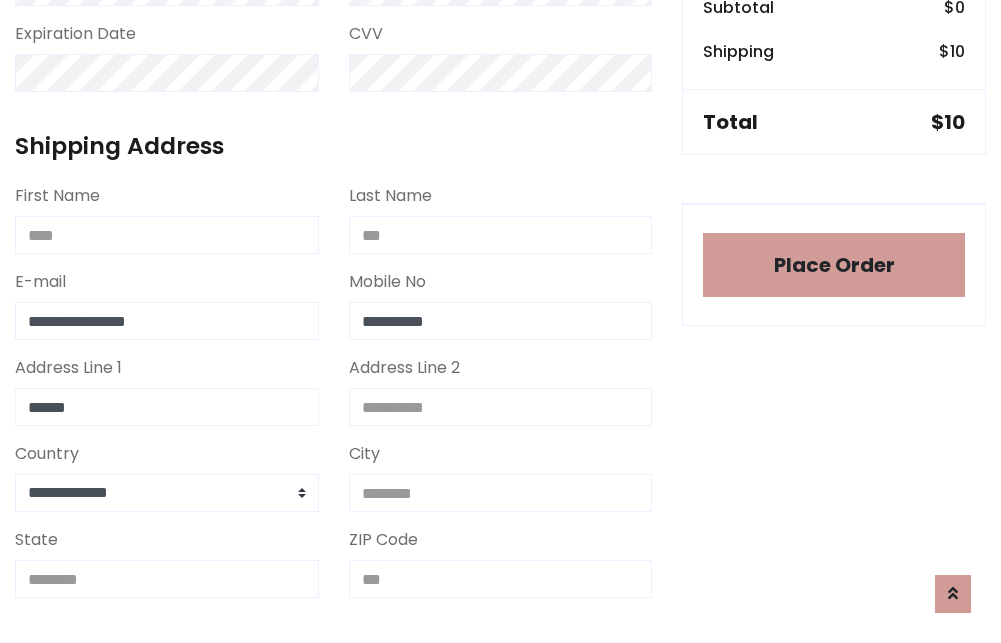 type on "******" 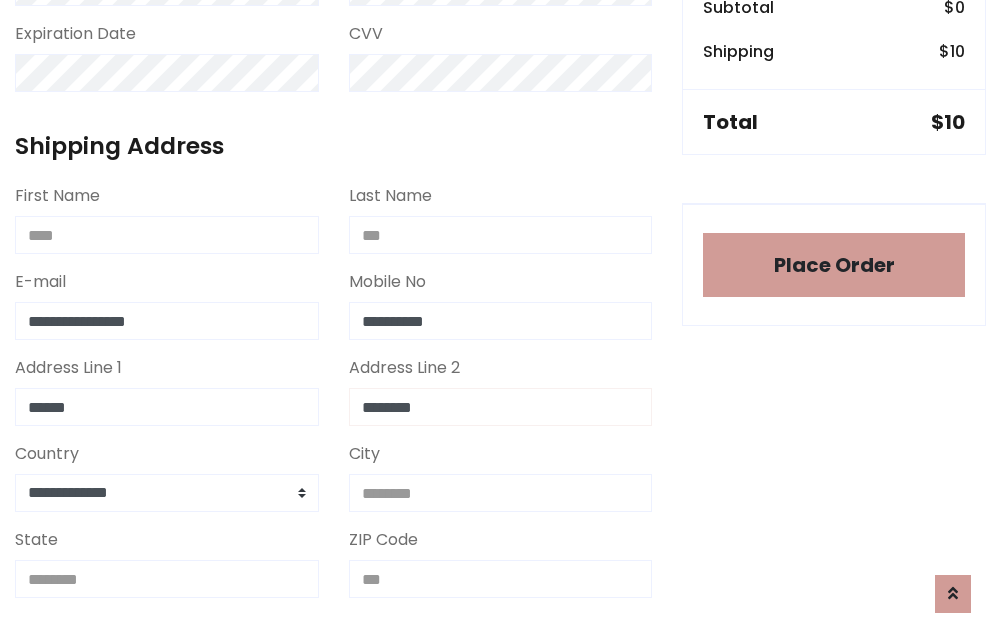 type on "********" 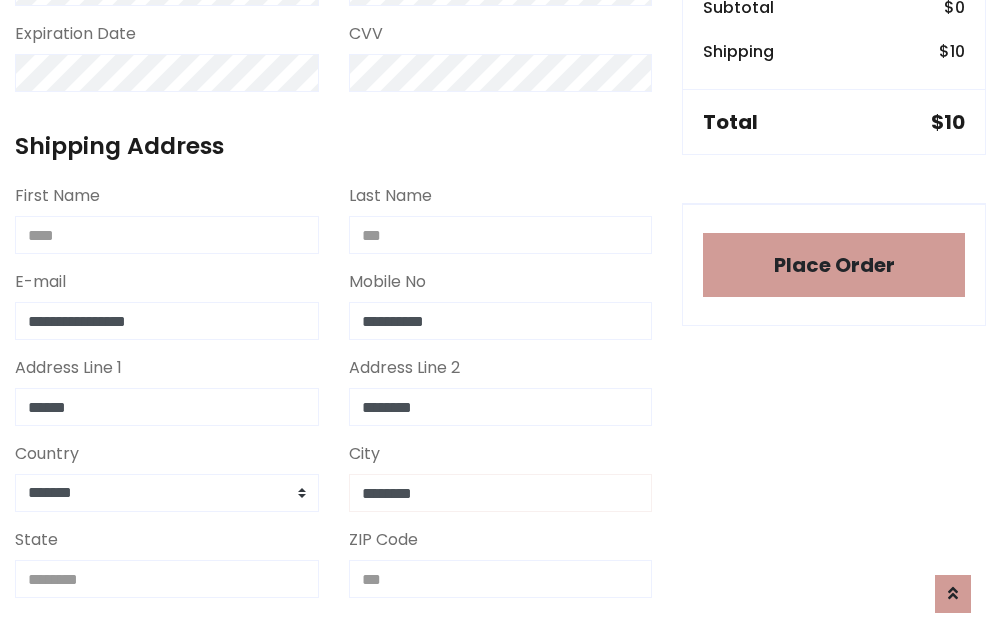 type on "********" 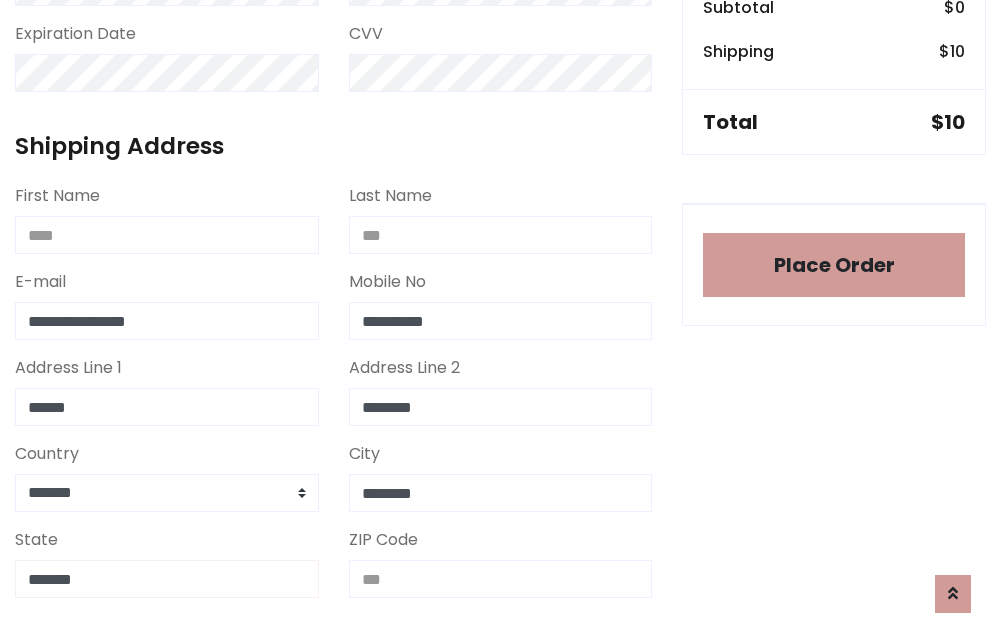 type on "*******" 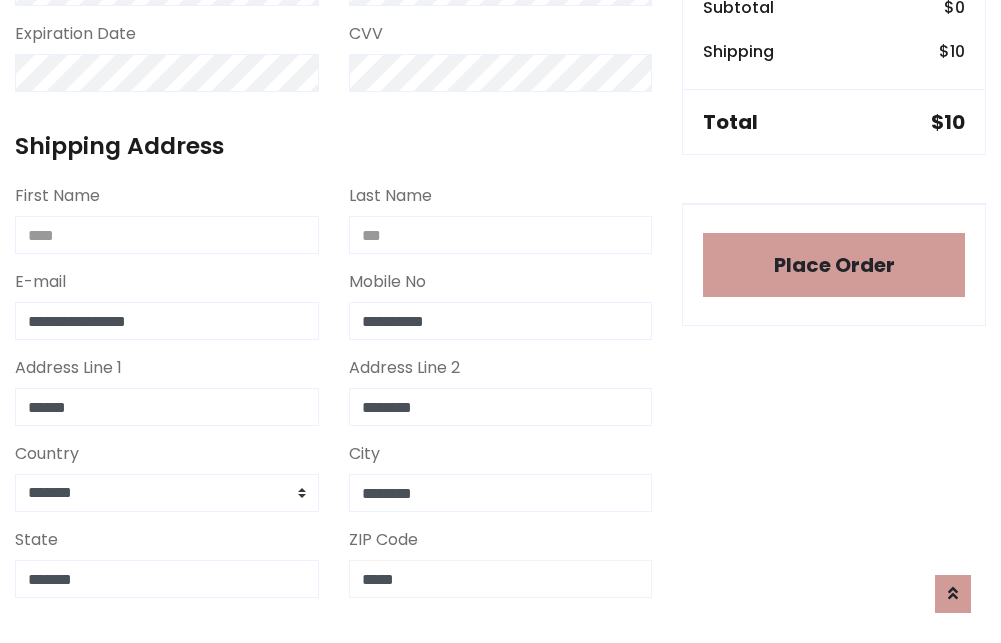 scroll, scrollTop: 403, scrollLeft: 0, axis: vertical 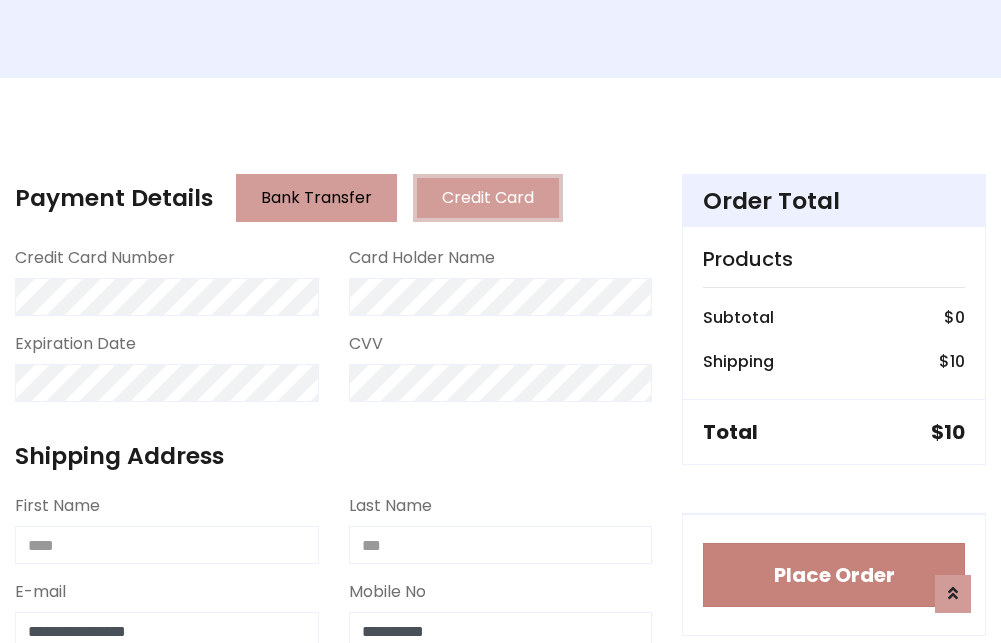 type on "*****" 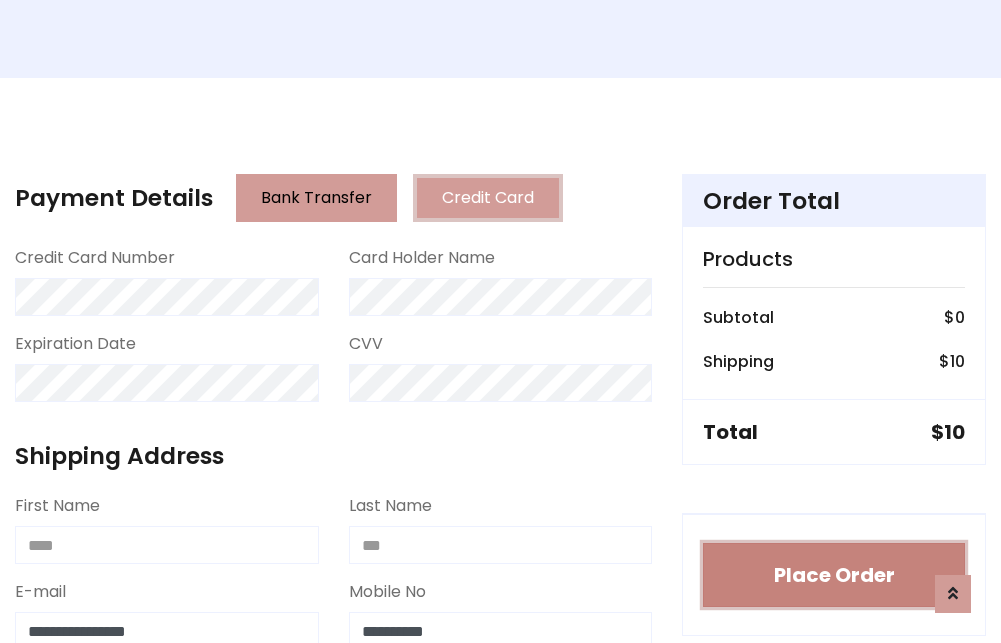 click on "Place Order" at bounding box center [834, 575] 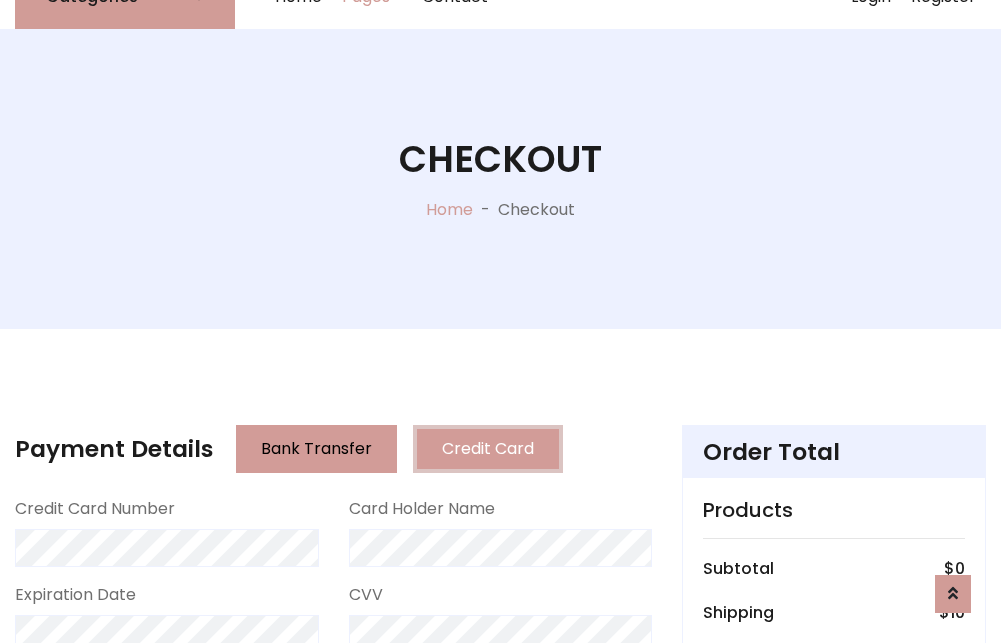 scroll, scrollTop: 0, scrollLeft: 0, axis: both 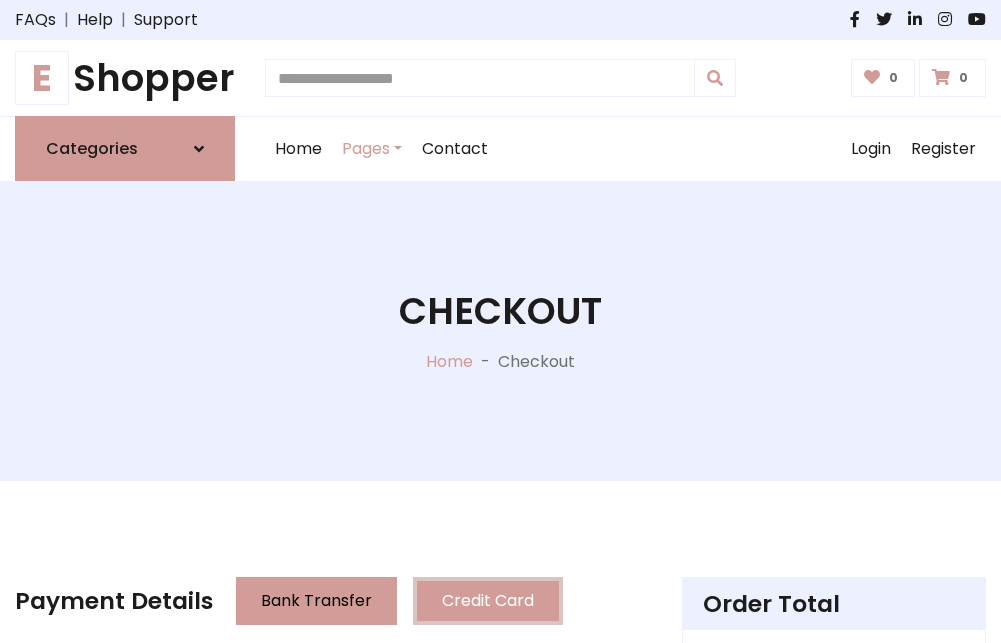 click on "E Shopper" at bounding box center [125, 78] 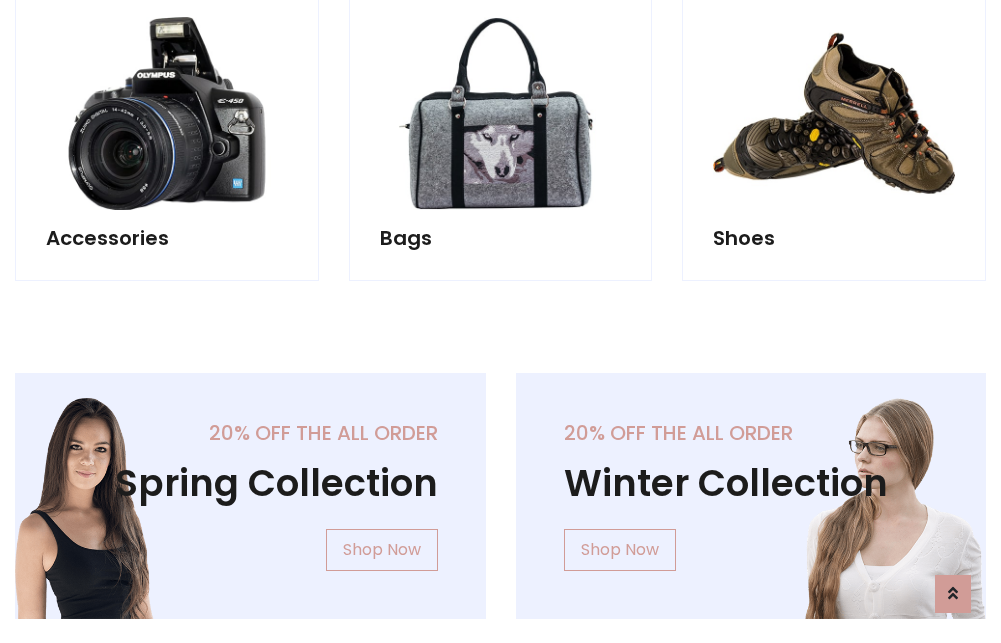 scroll, scrollTop: 770, scrollLeft: 0, axis: vertical 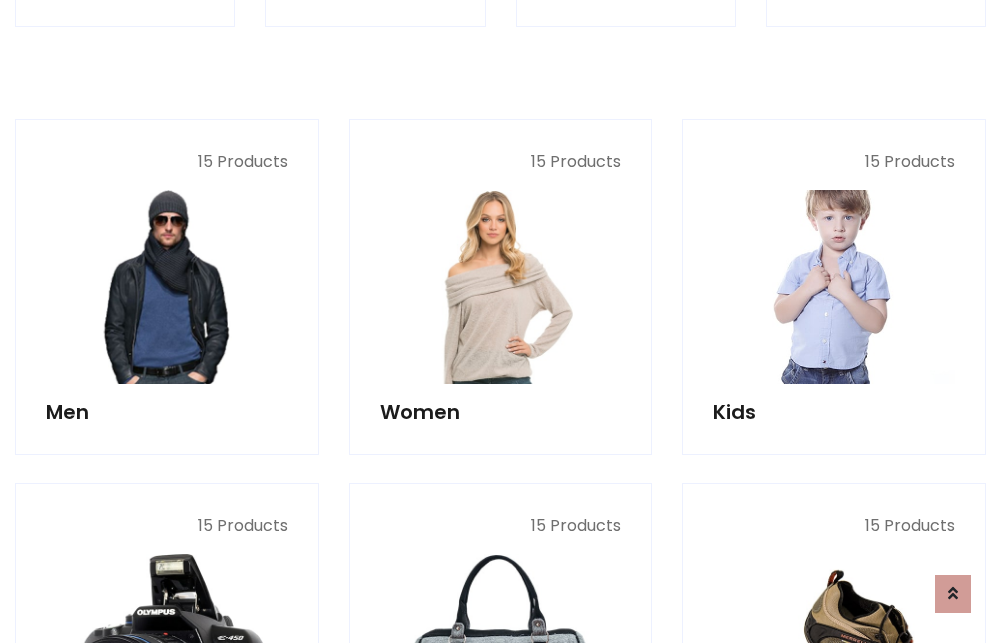 click at bounding box center [834, 287] 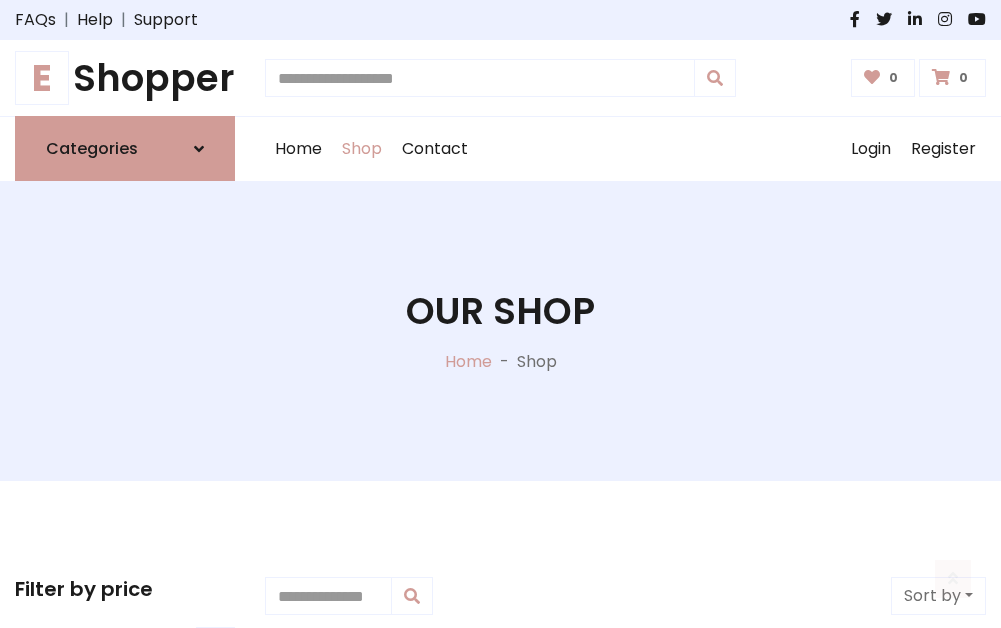scroll, scrollTop: 549, scrollLeft: 0, axis: vertical 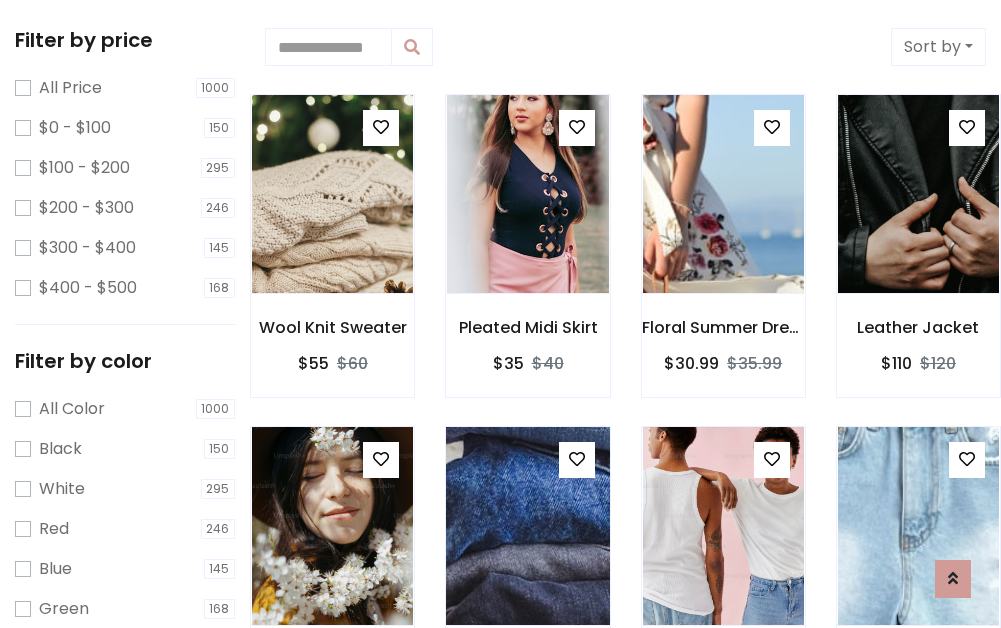click at bounding box center (381, 127) 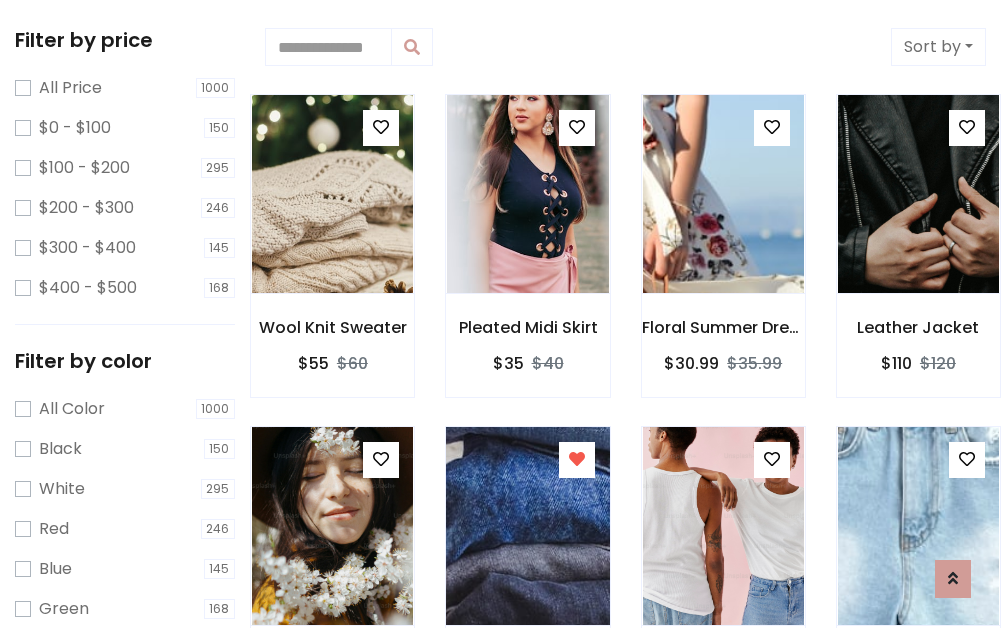 scroll, scrollTop: 978, scrollLeft: 0, axis: vertical 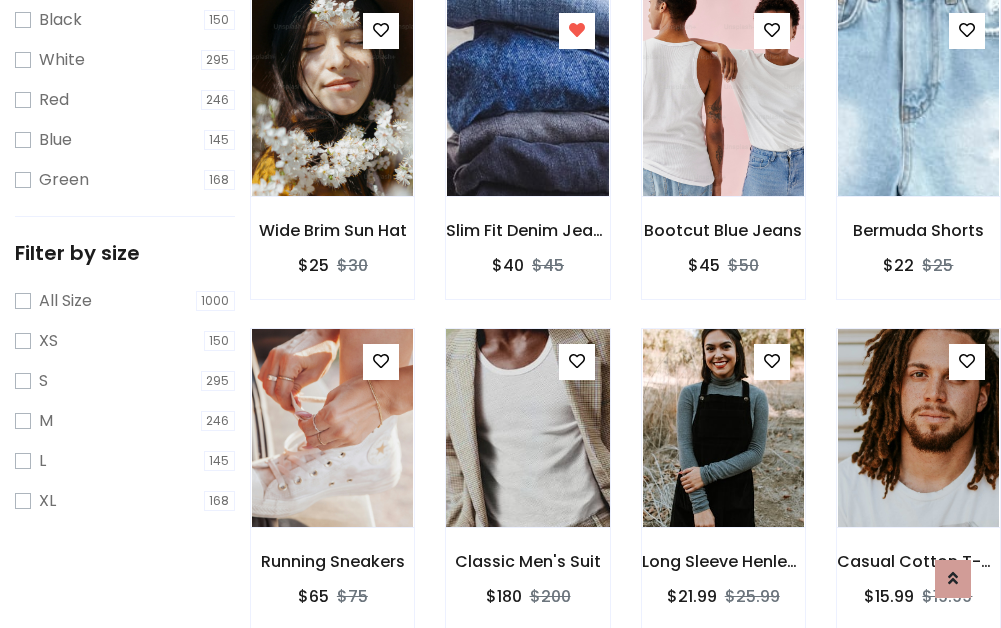 click at bounding box center (527, 428) 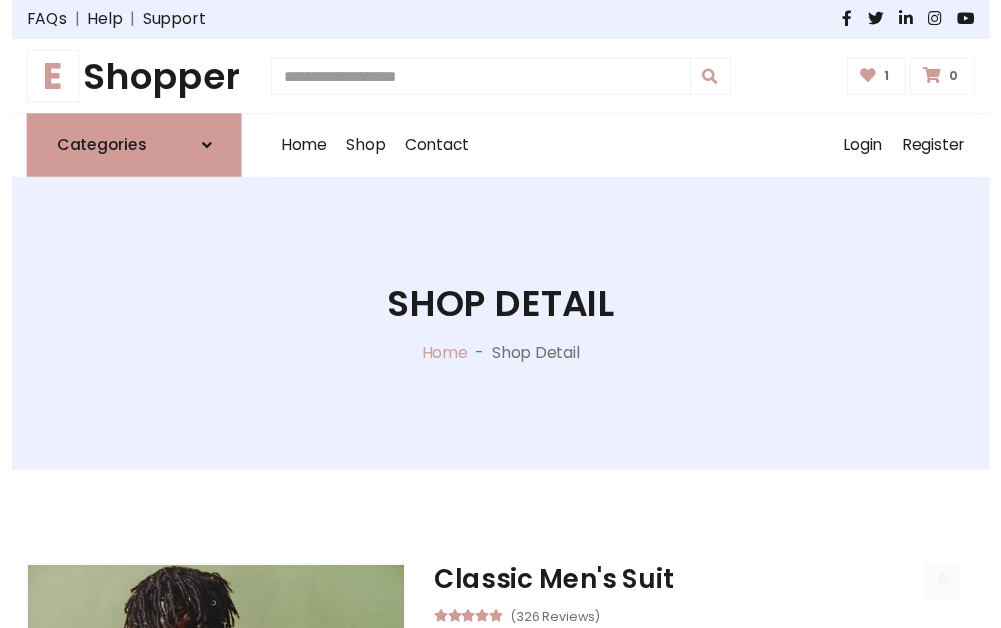 scroll, scrollTop: 262, scrollLeft: 0, axis: vertical 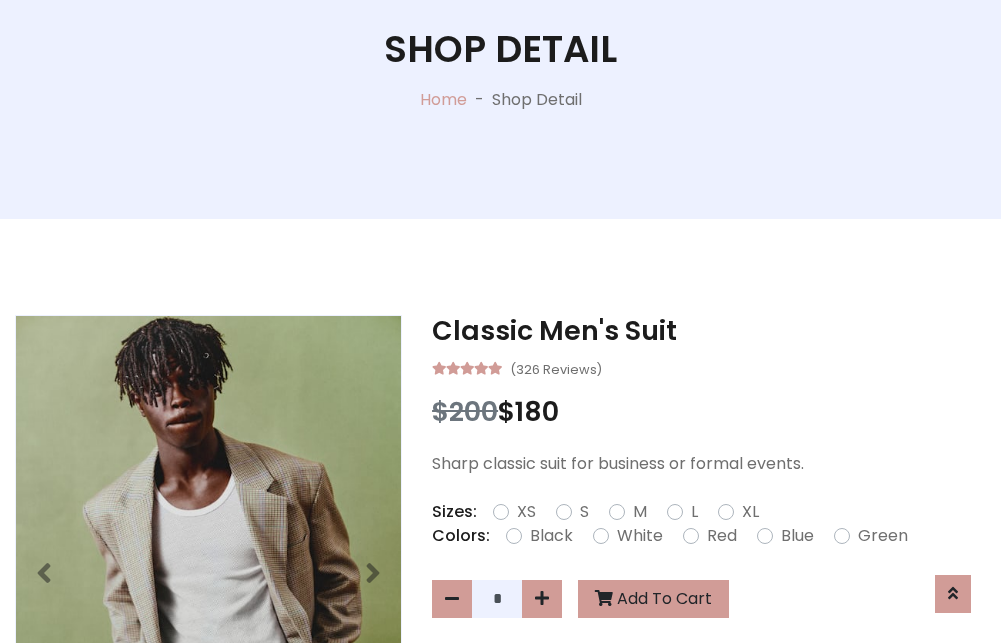 click on "XL" at bounding box center [750, 512] 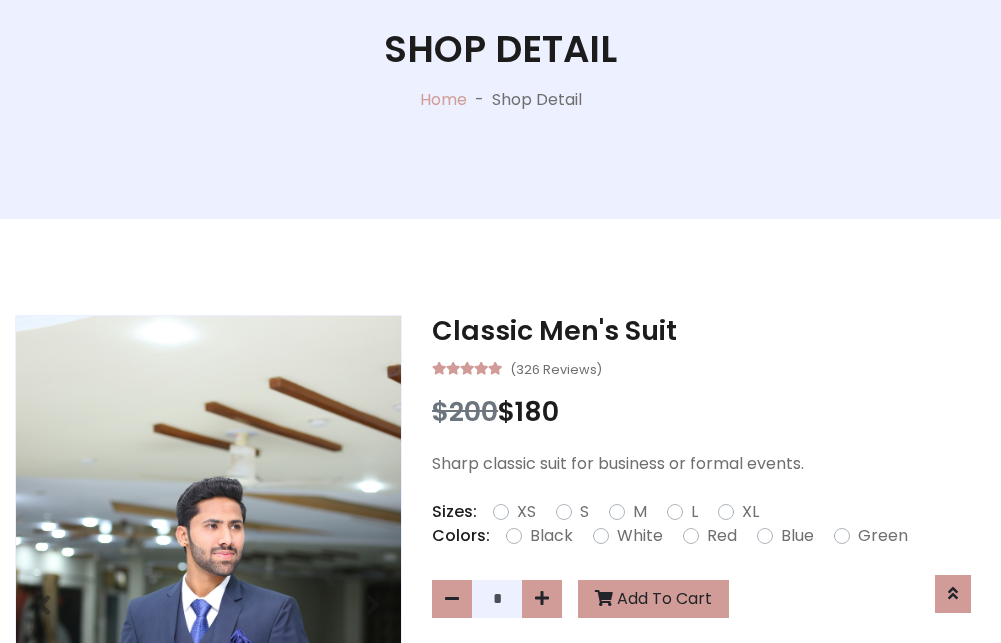 click on "Black" at bounding box center [551, 536] 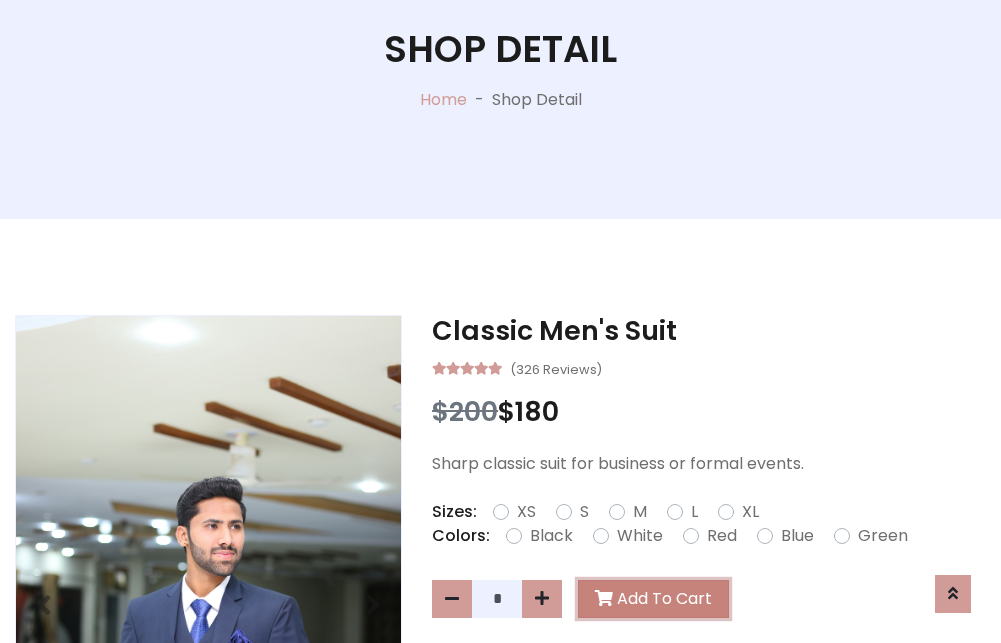 click on "Add To Cart" at bounding box center [653, 599] 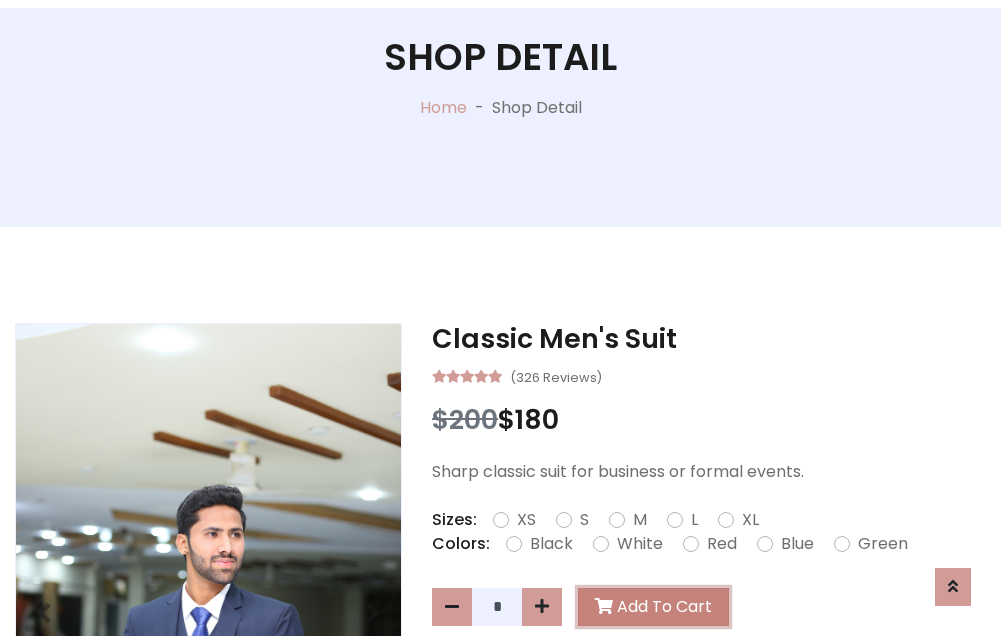 scroll, scrollTop: 0, scrollLeft: 0, axis: both 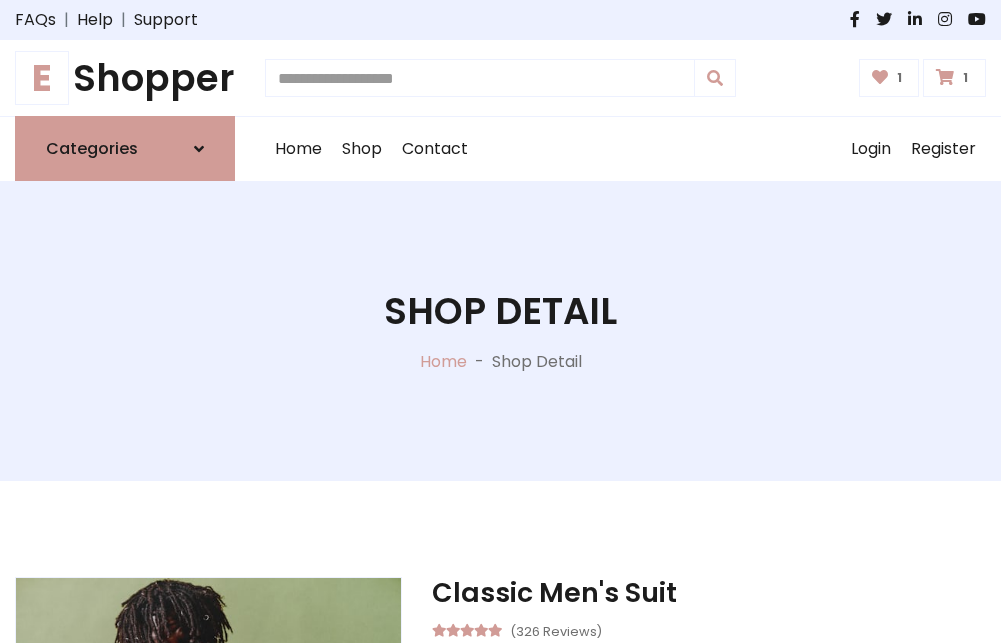 click at bounding box center [945, 77] 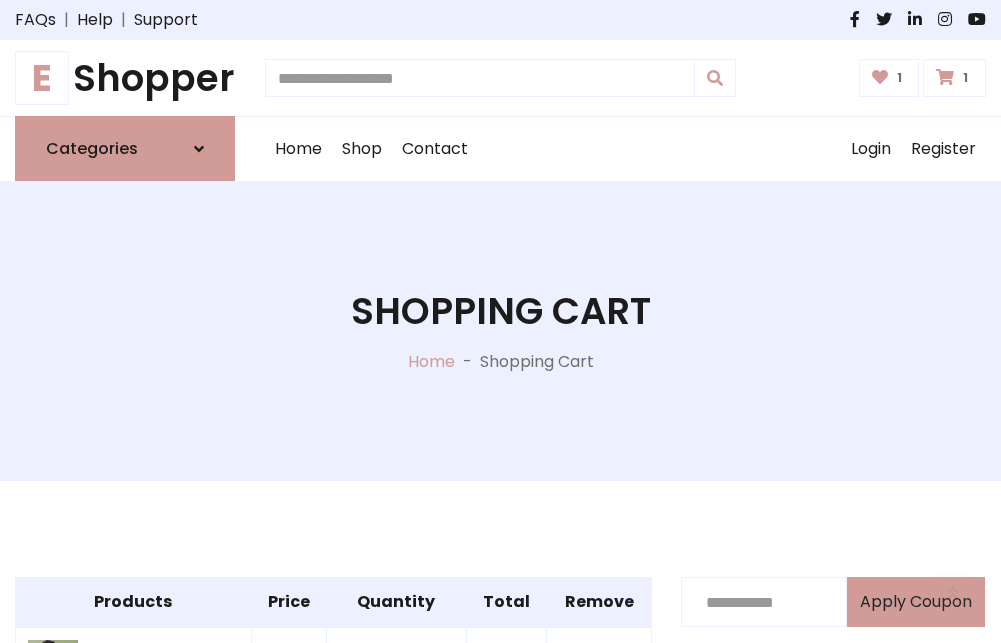 scroll, scrollTop: 570, scrollLeft: 0, axis: vertical 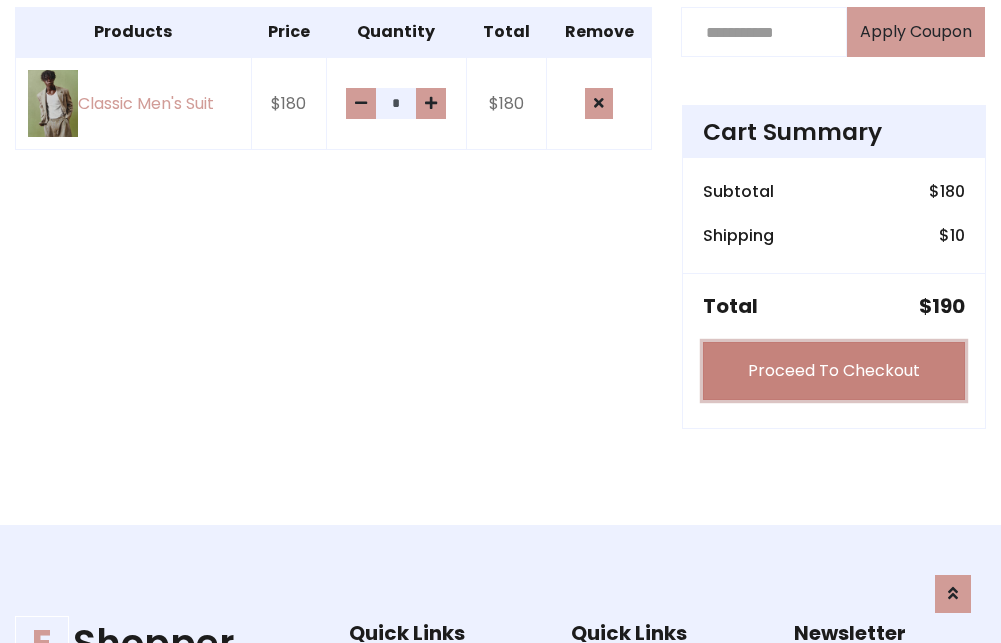 click on "Proceed To Checkout" at bounding box center [834, 371] 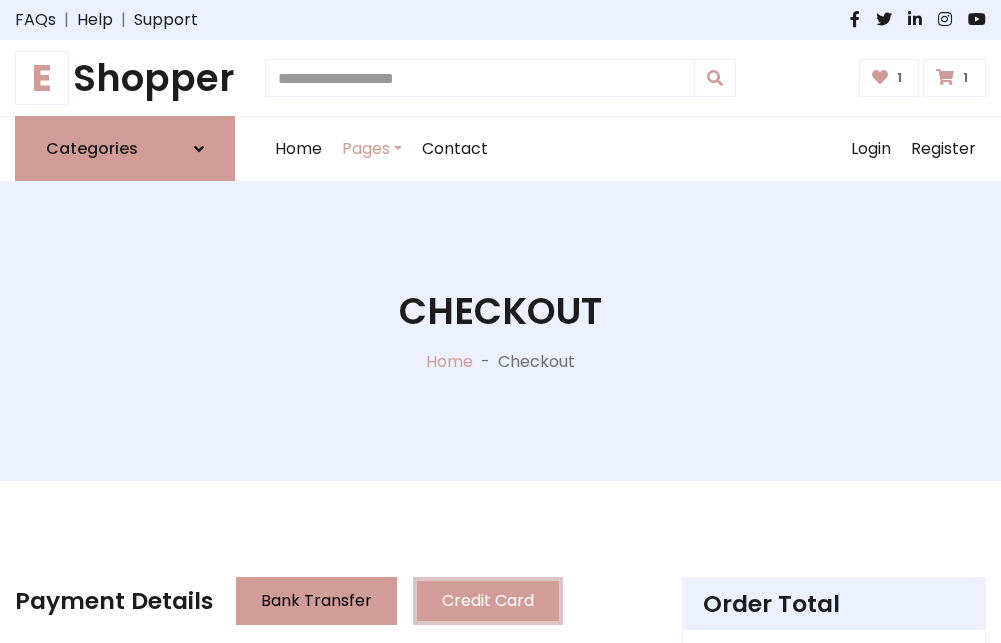 scroll, scrollTop: 201, scrollLeft: 0, axis: vertical 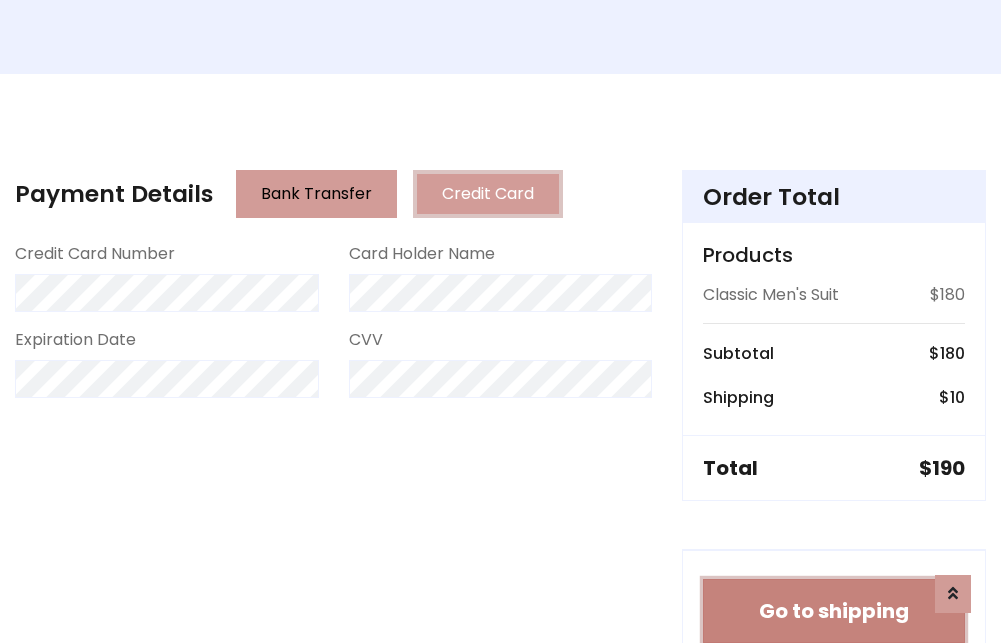 click on "Go to shipping" at bounding box center [834, 611] 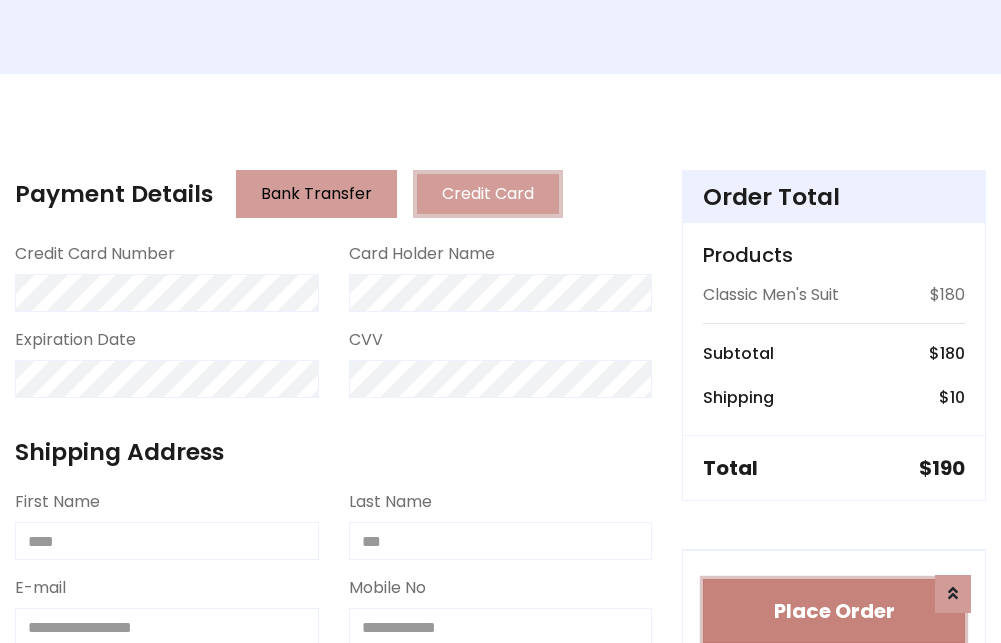 type 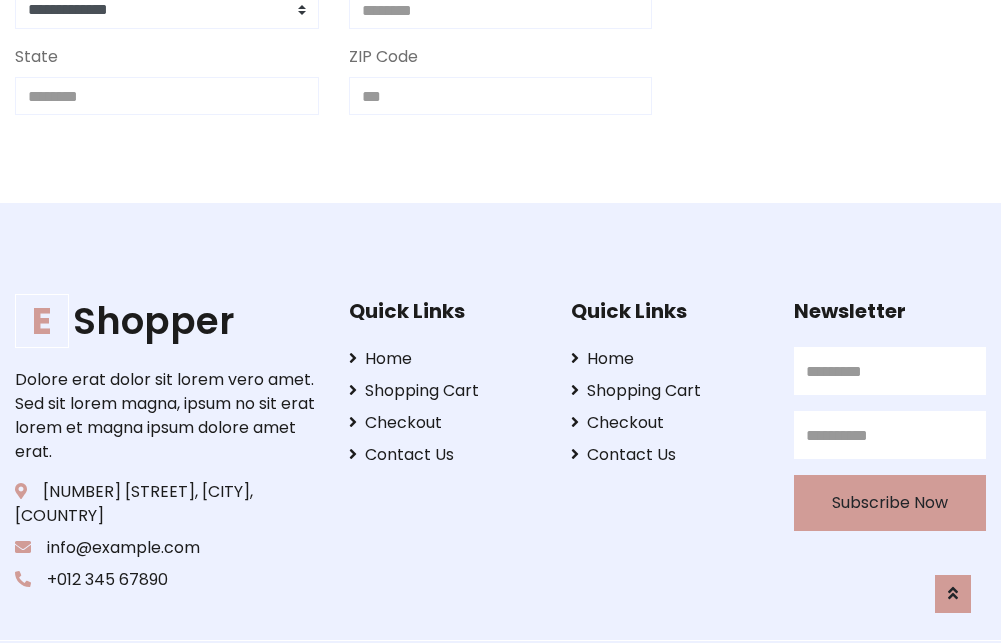 scroll, scrollTop: 713, scrollLeft: 0, axis: vertical 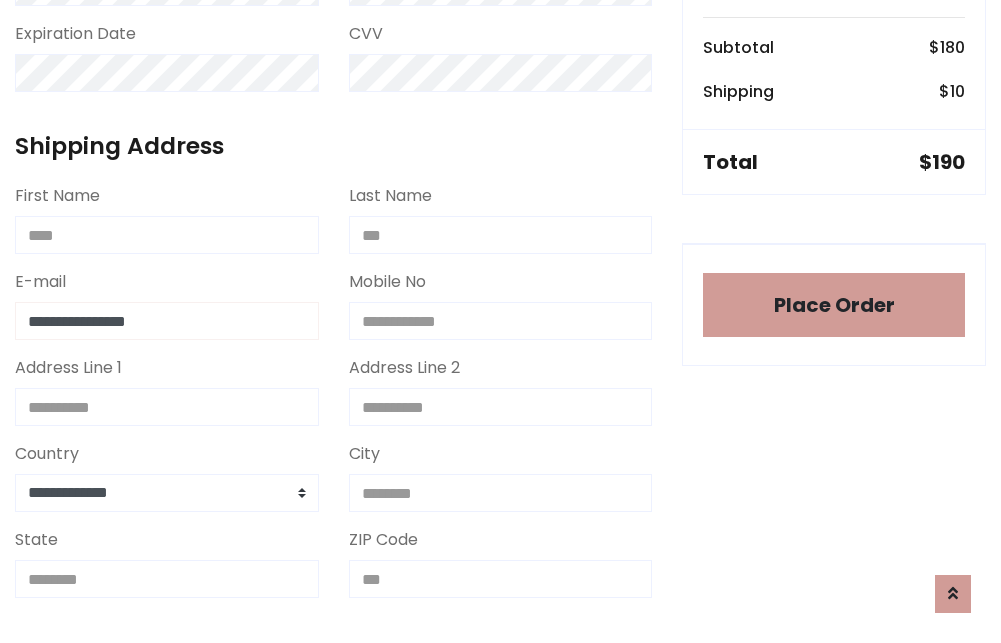 type on "**********" 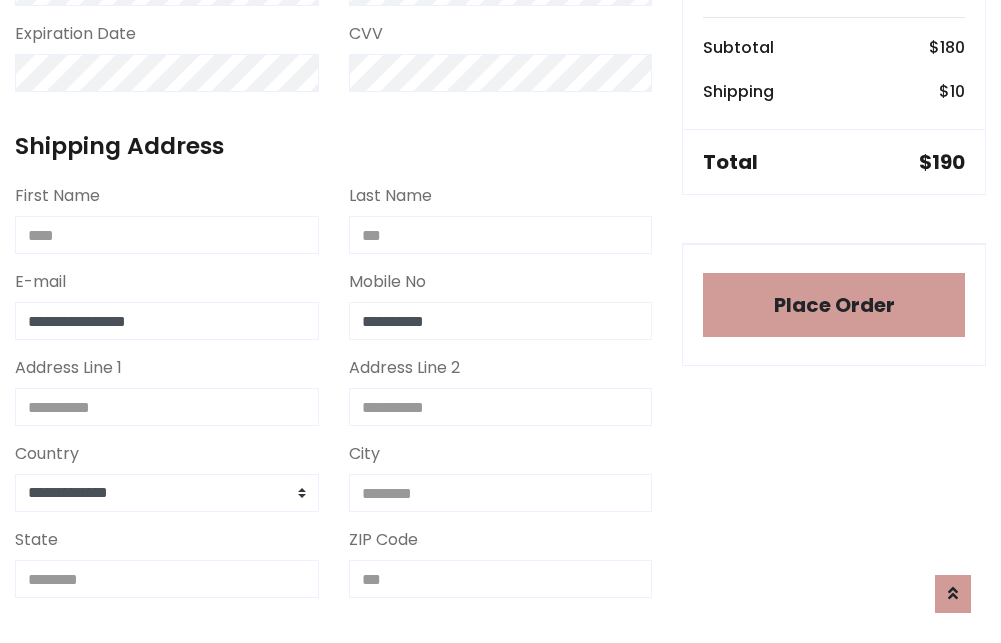 scroll, scrollTop: 573, scrollLeft: 0, axis: vertical 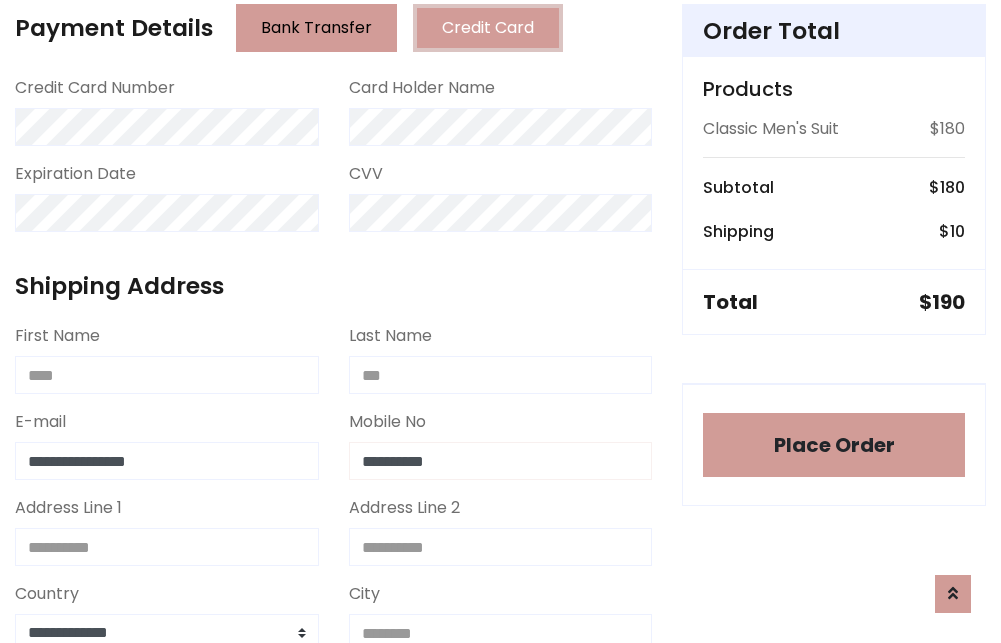 type on "**********" 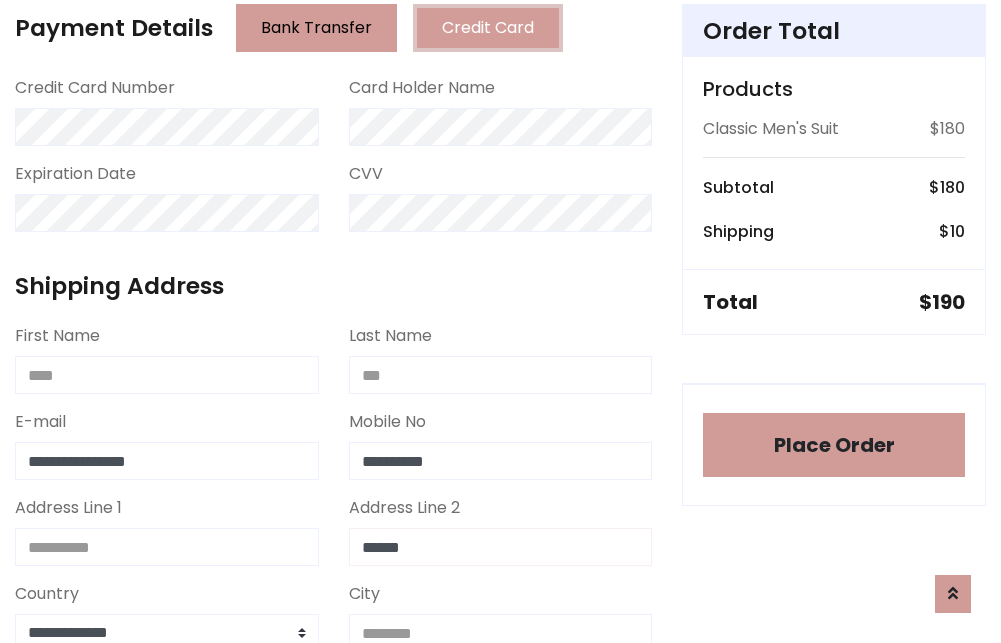 type on "******" 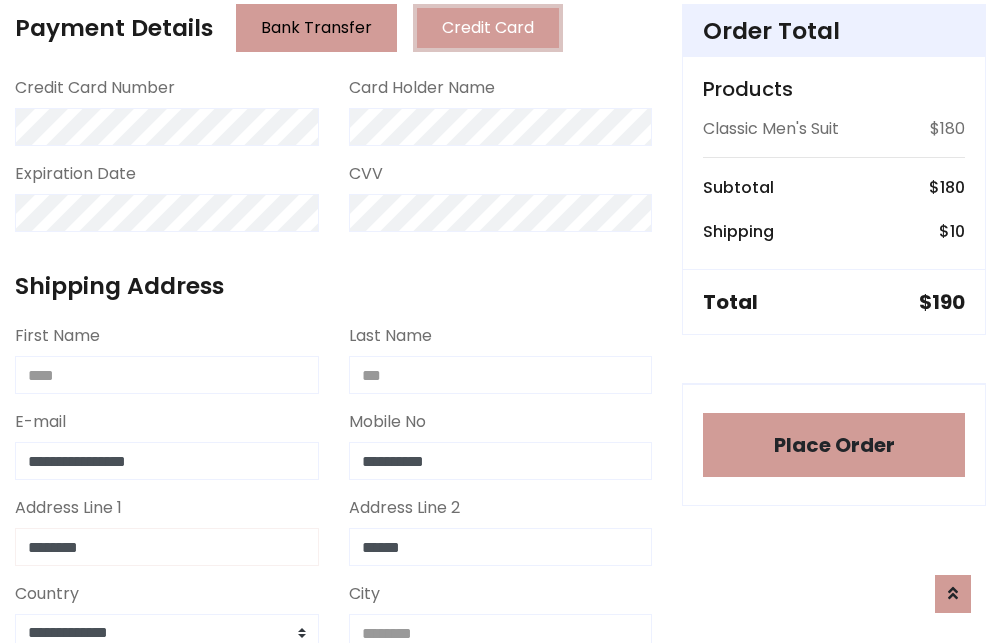 type on "********" 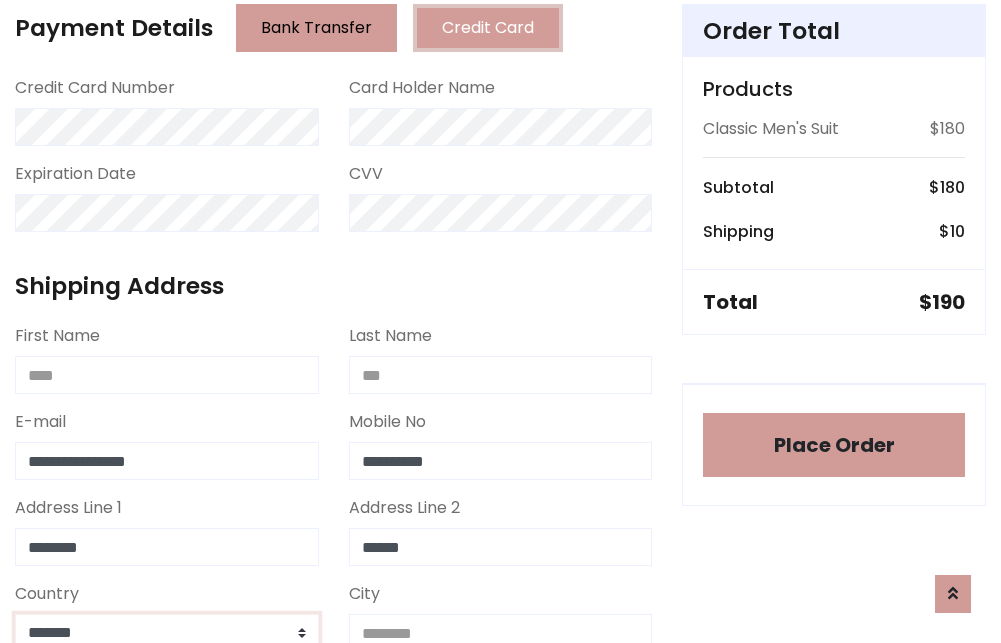 scroll, scrollTop: 583, scrollLeft: 0, axis: vertical 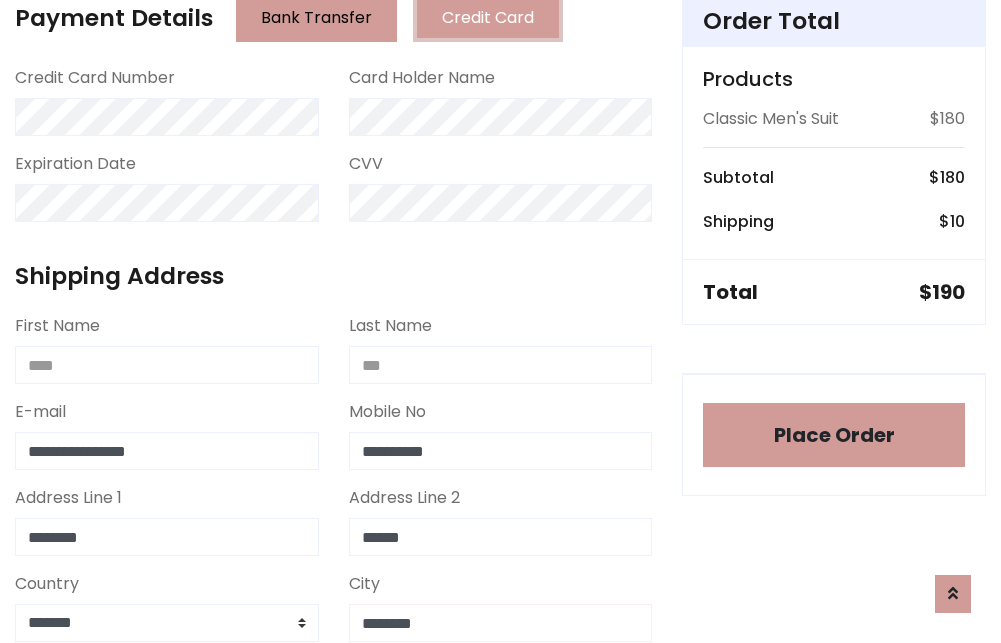 type on "********" 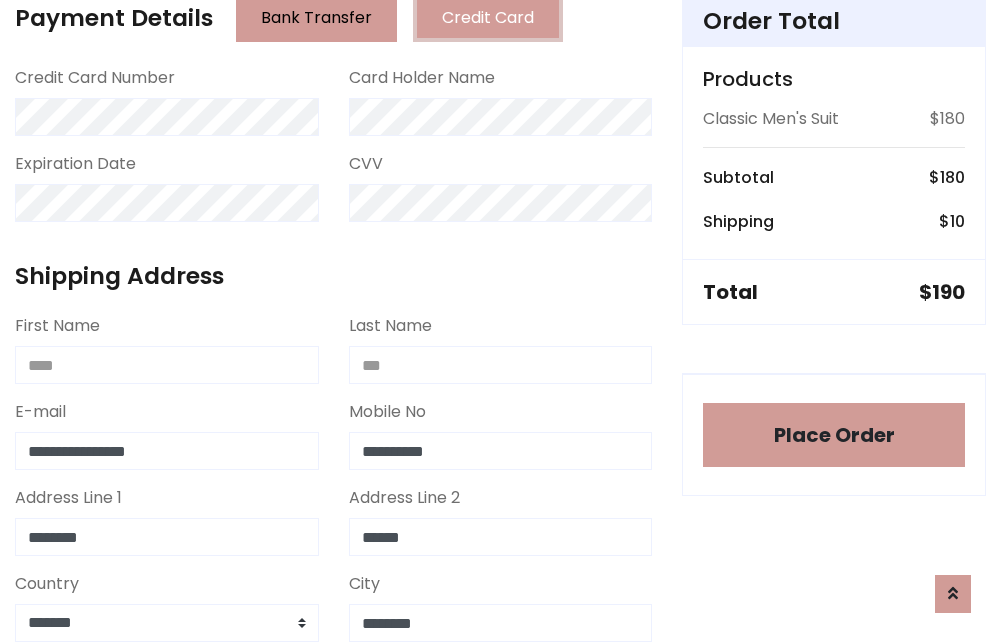 scroll, scrollTop: 971, scrollLeft: 0, axis: vertical 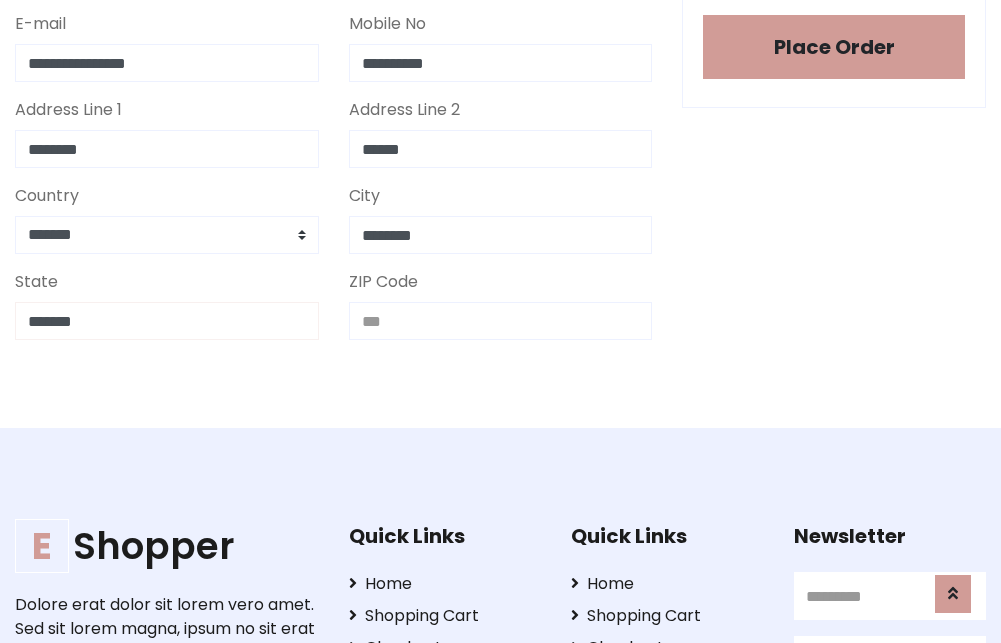 type on "*******" 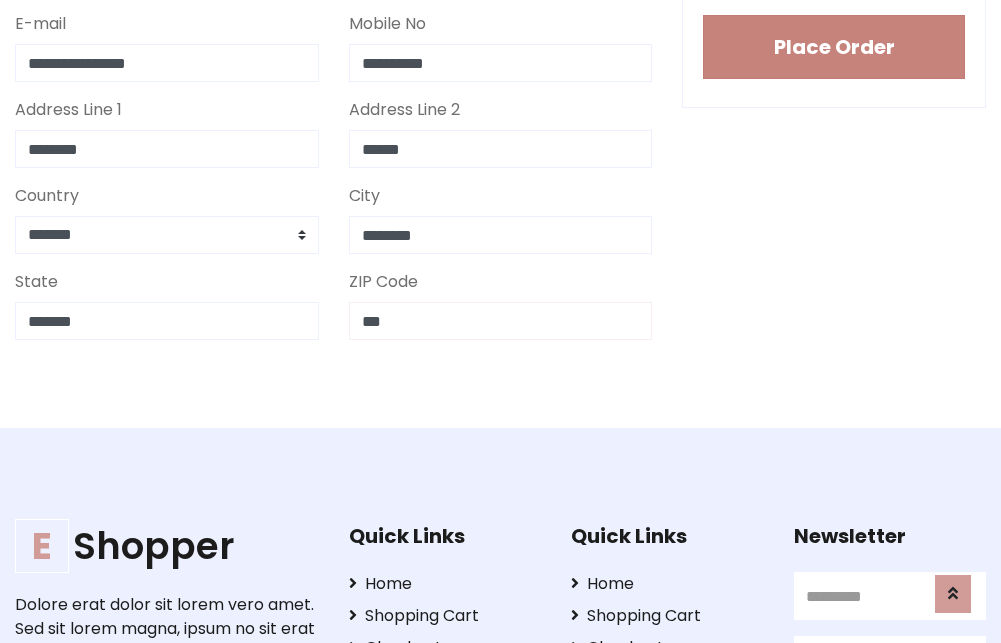 type on "***" 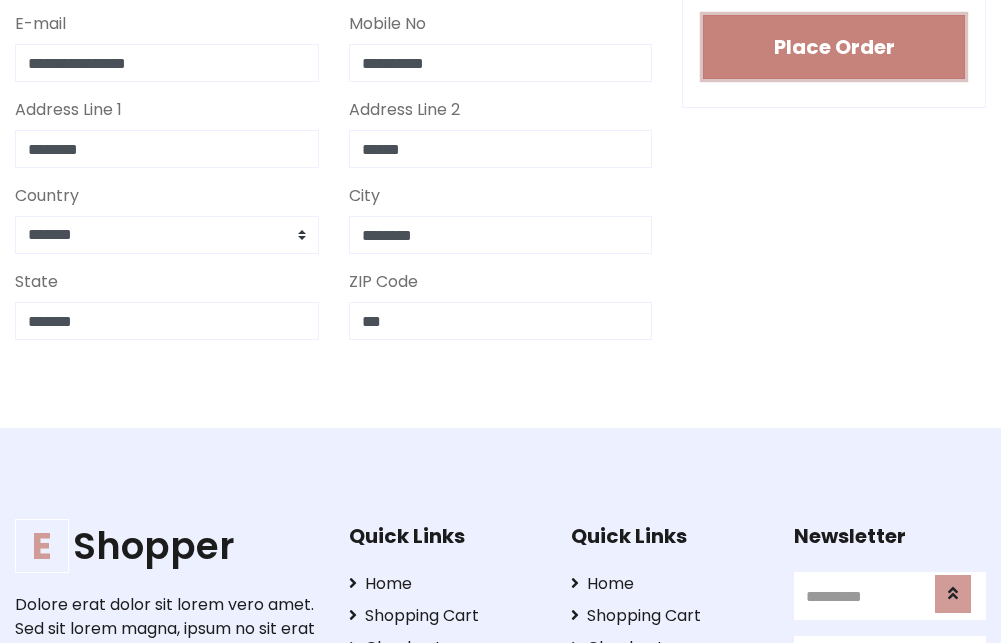 click on "Place Order" at bounding box center (834, 47) 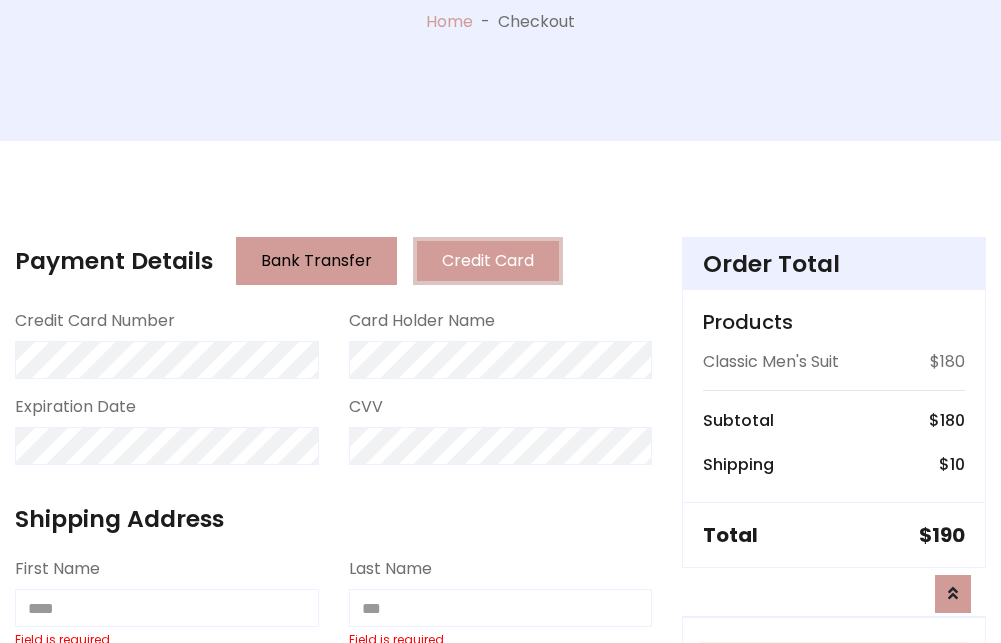 scroll, scrollTop: 0, scrollLeft: 0, axis: both 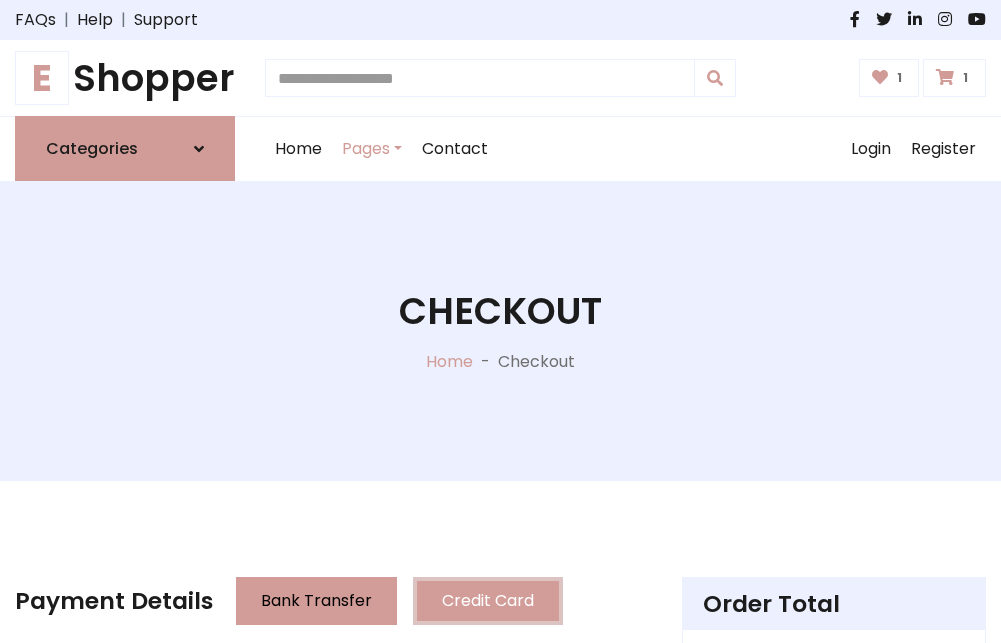 click on "E" at bounding box center (42, 78) 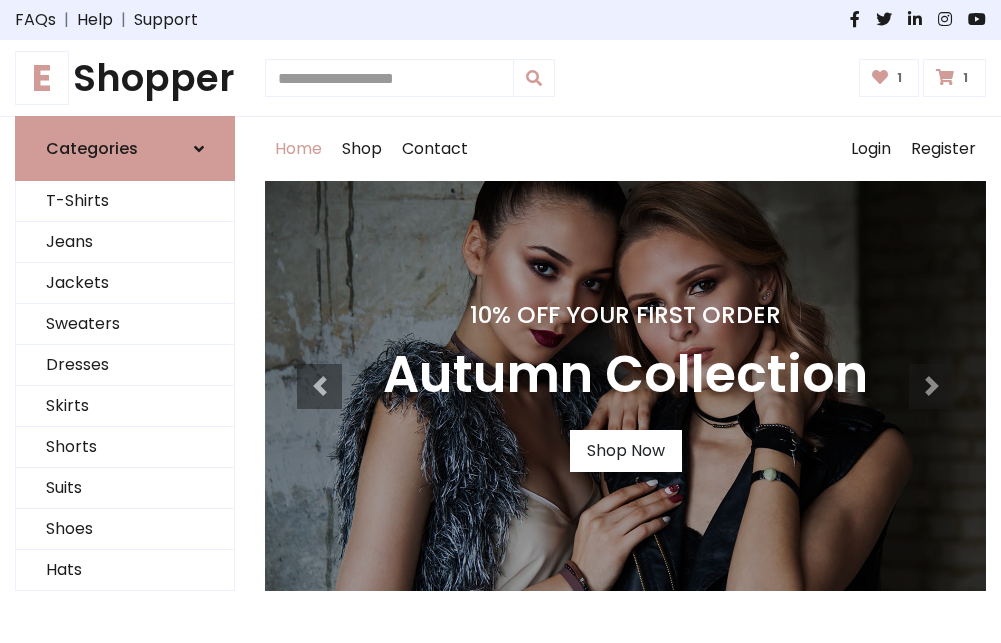 scroll, scrollTop: 0, scrollLeft: 0, axis: both 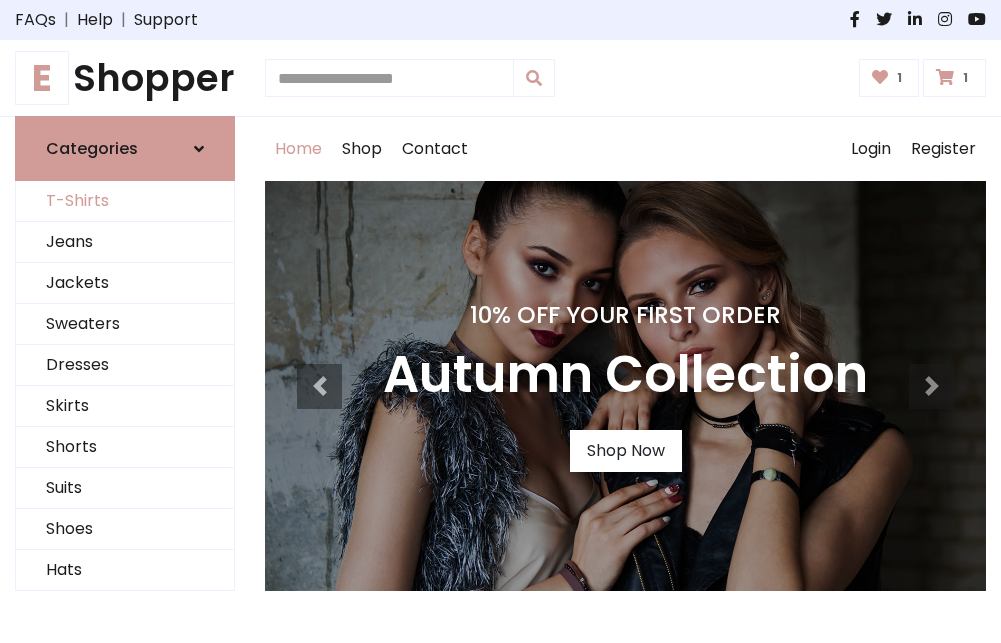 click on "T-Shirts" at bounding box center (125, 201) 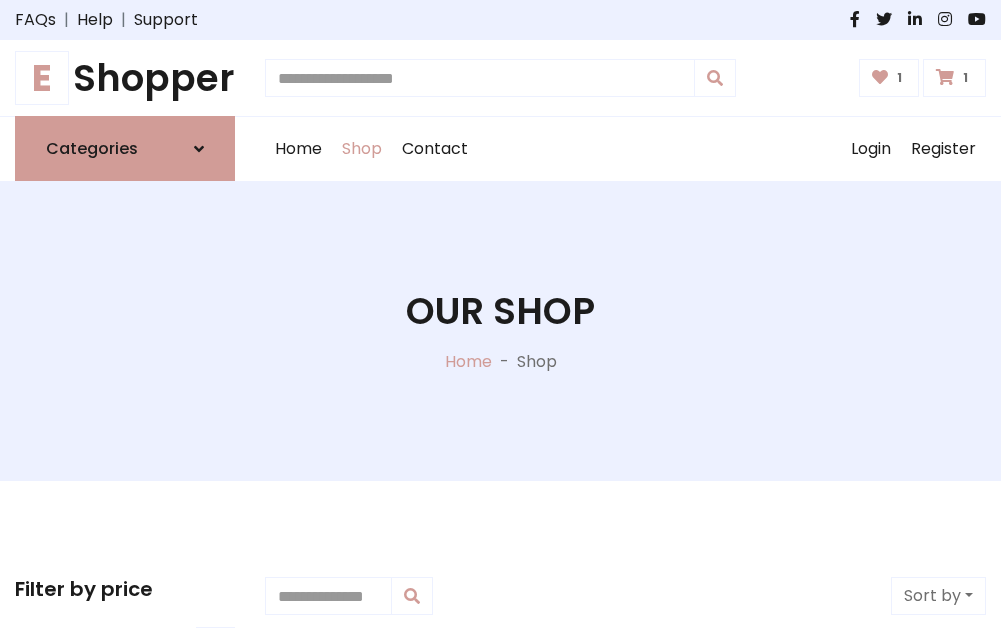 scroll, scrollTop: 0, scrollLeft: 0, axis: both 